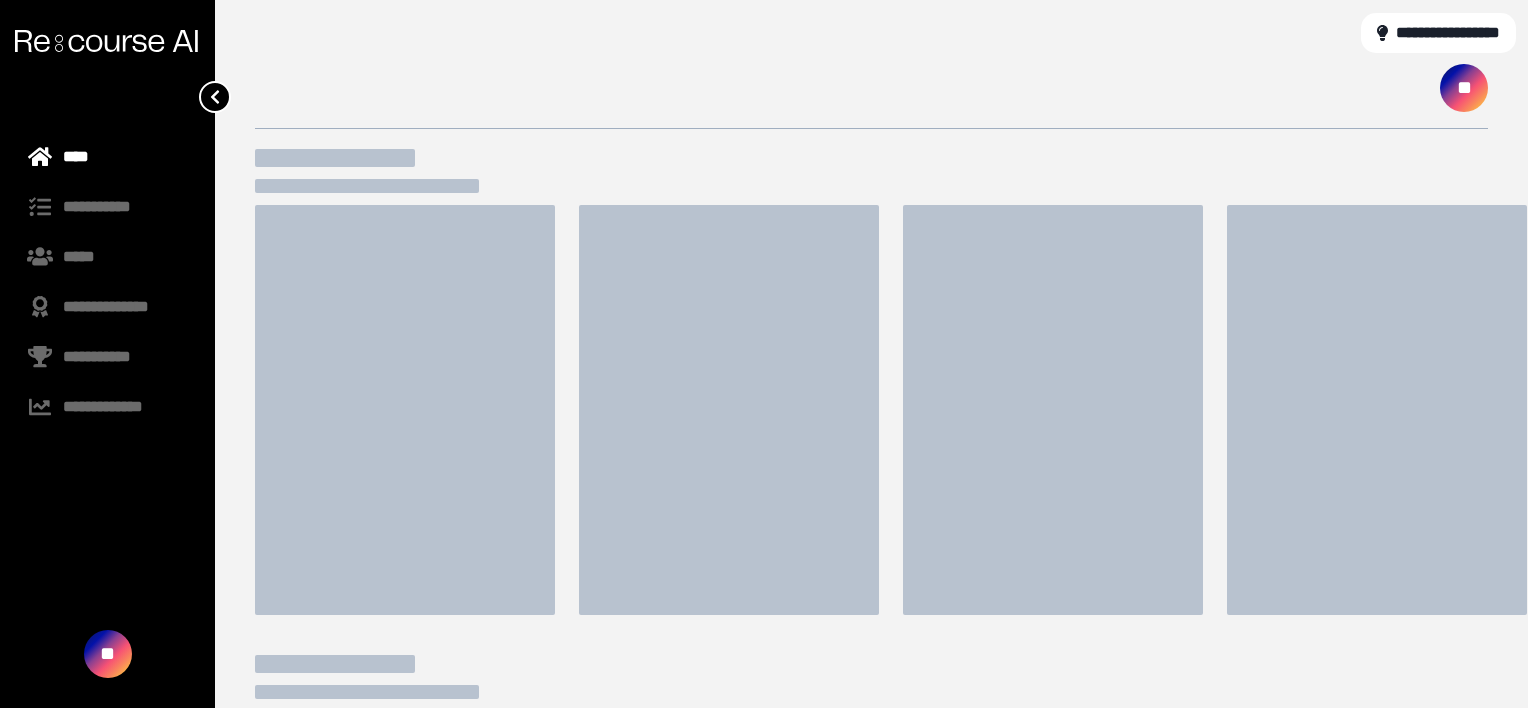 scroll, scrollTop: 0, scrollLeft: 0, axis: both 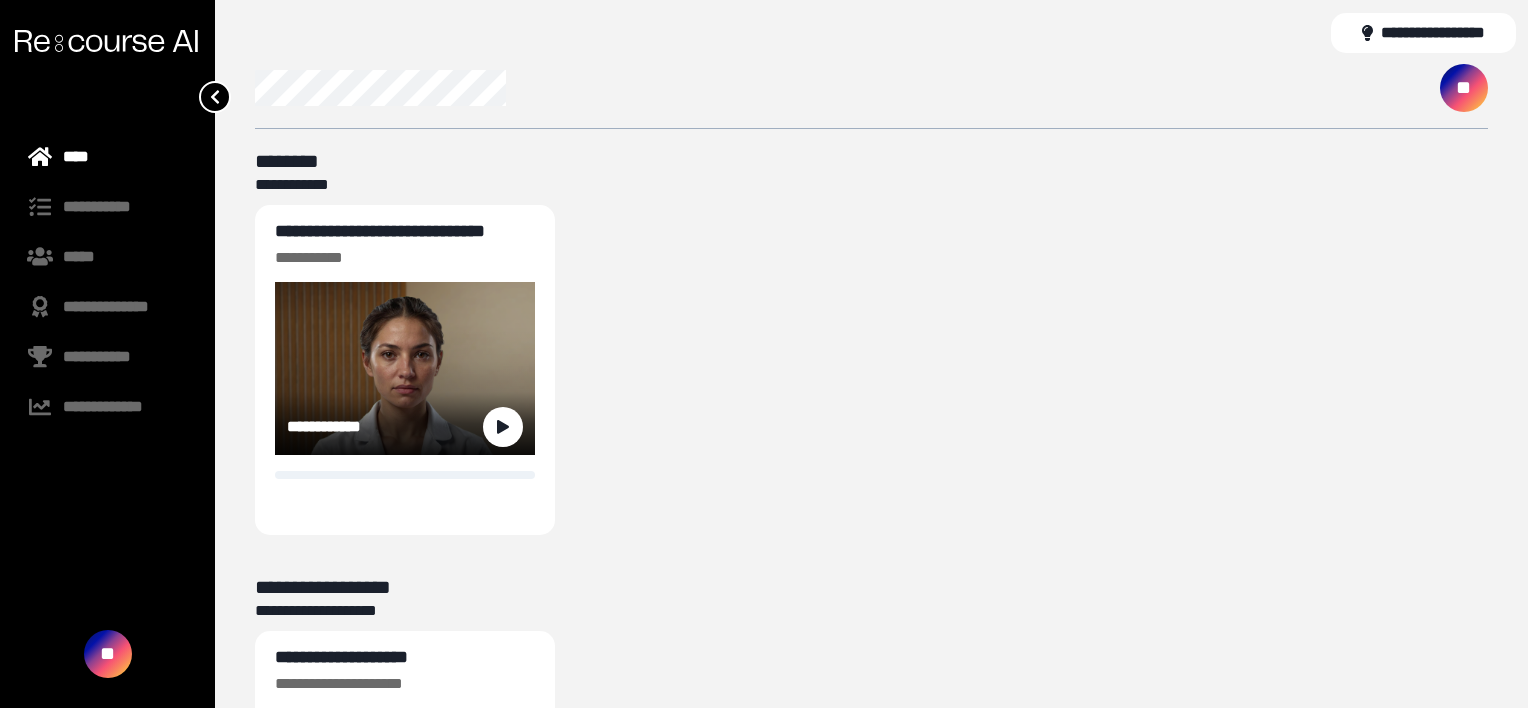 click on "**********" at bounding box center [380, 231] 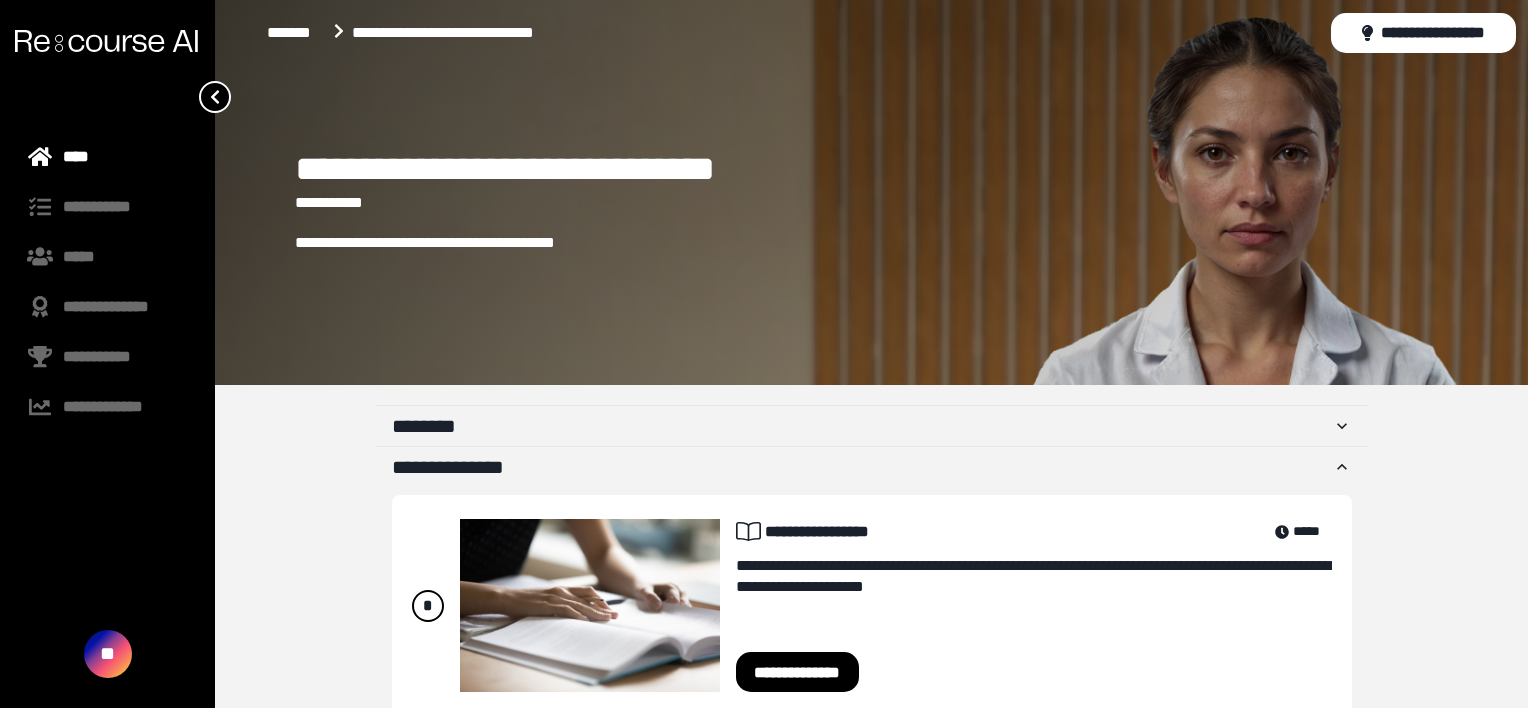 scroll, scrollTop: 266, scrollLeft: 0, axis: vertical 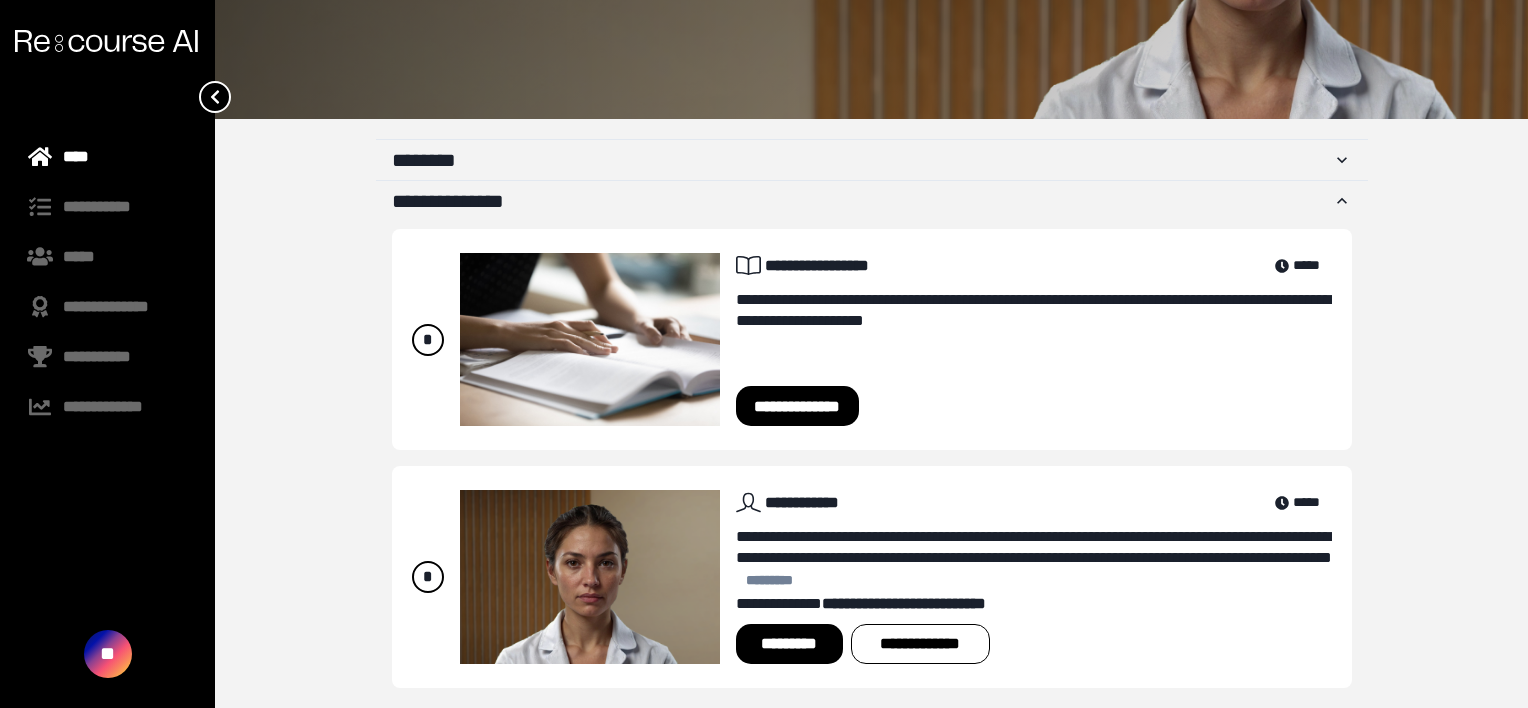 click on "*********" at bounding box center (789, 644) 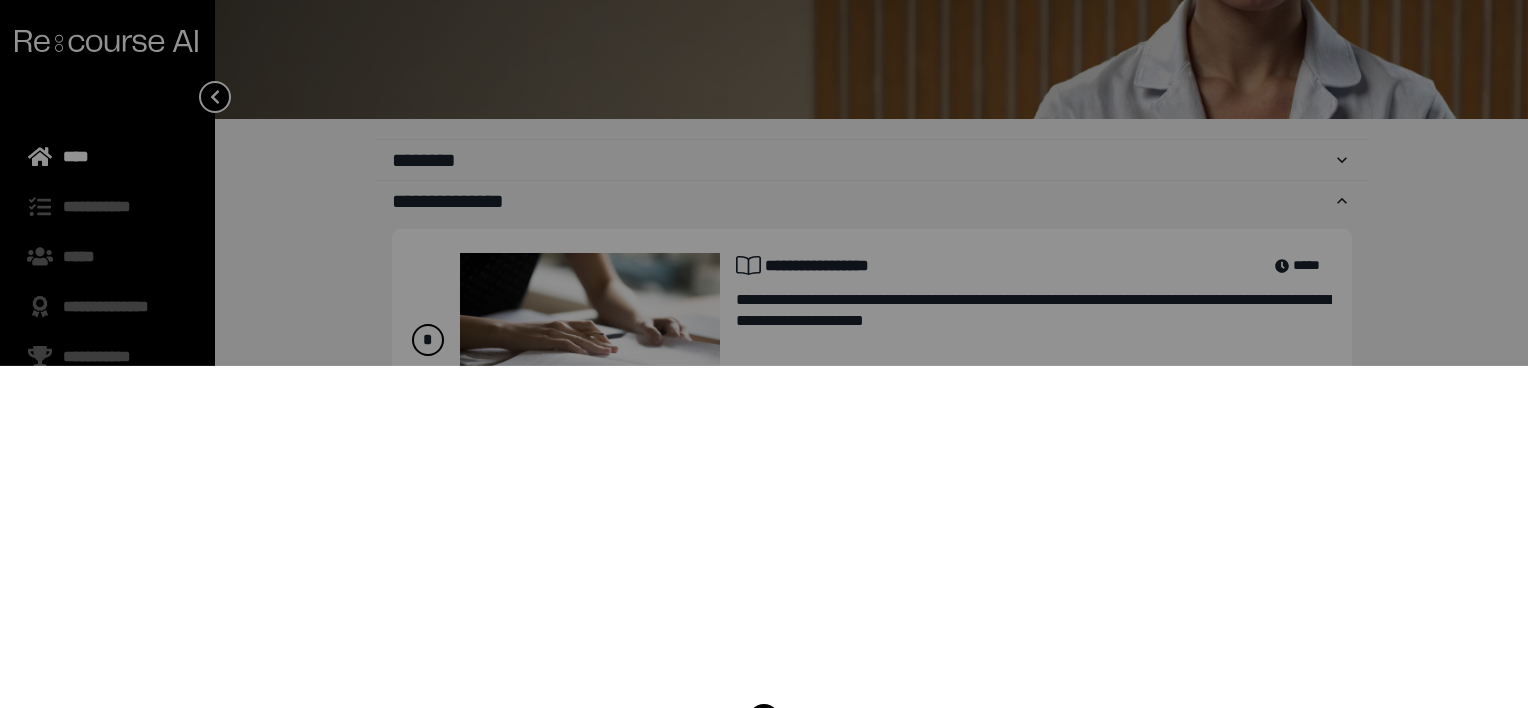 scroll, scrollTop: 286, scrollLeft: 0, axis: vertical 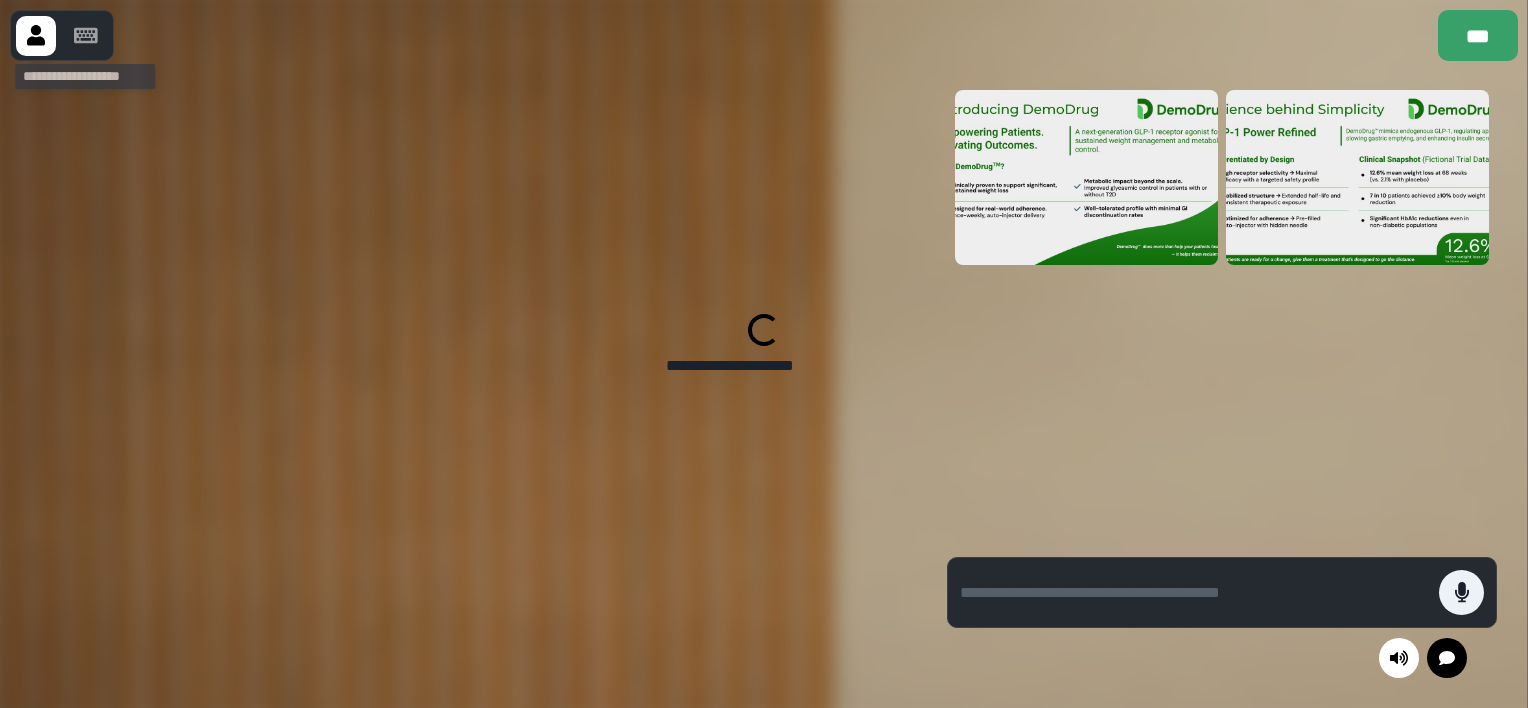 click 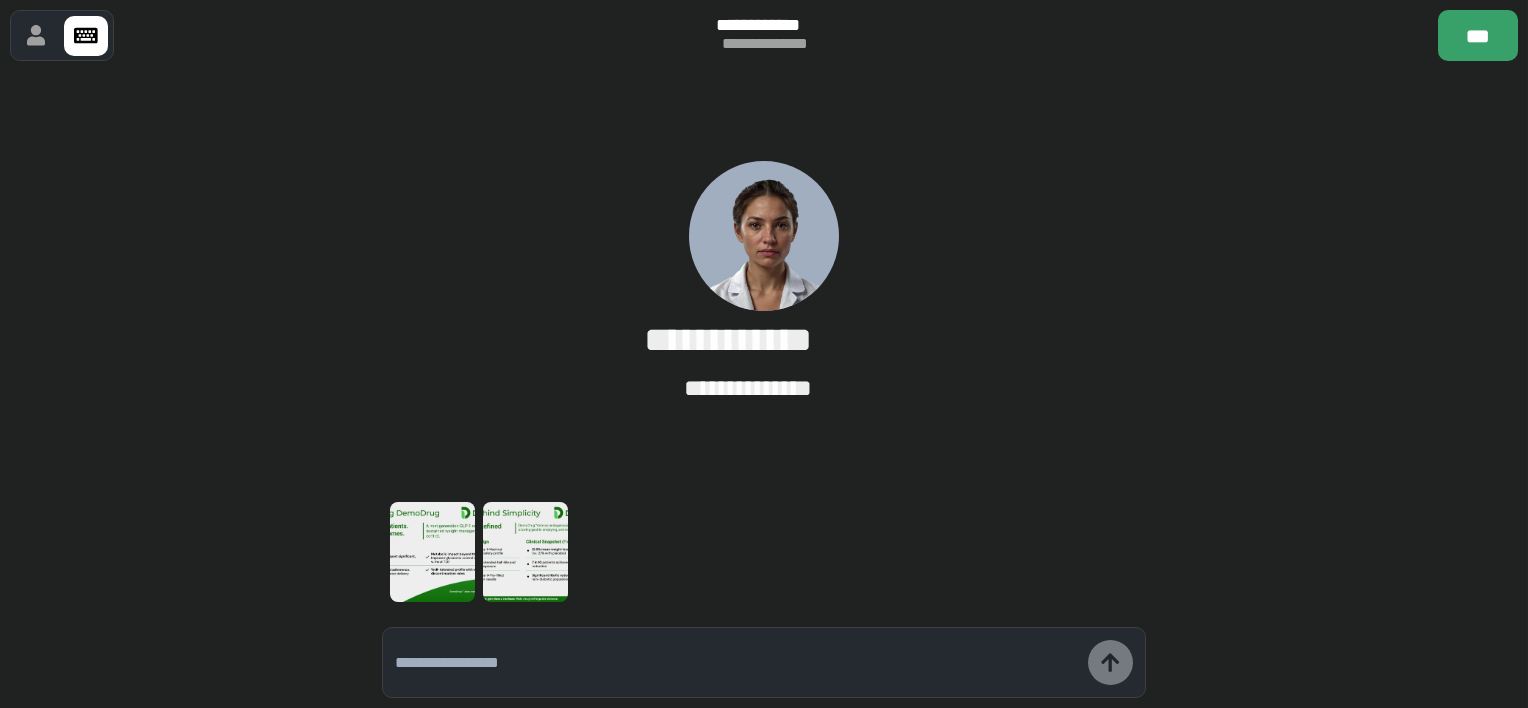 click at bounding box center (736, 663) 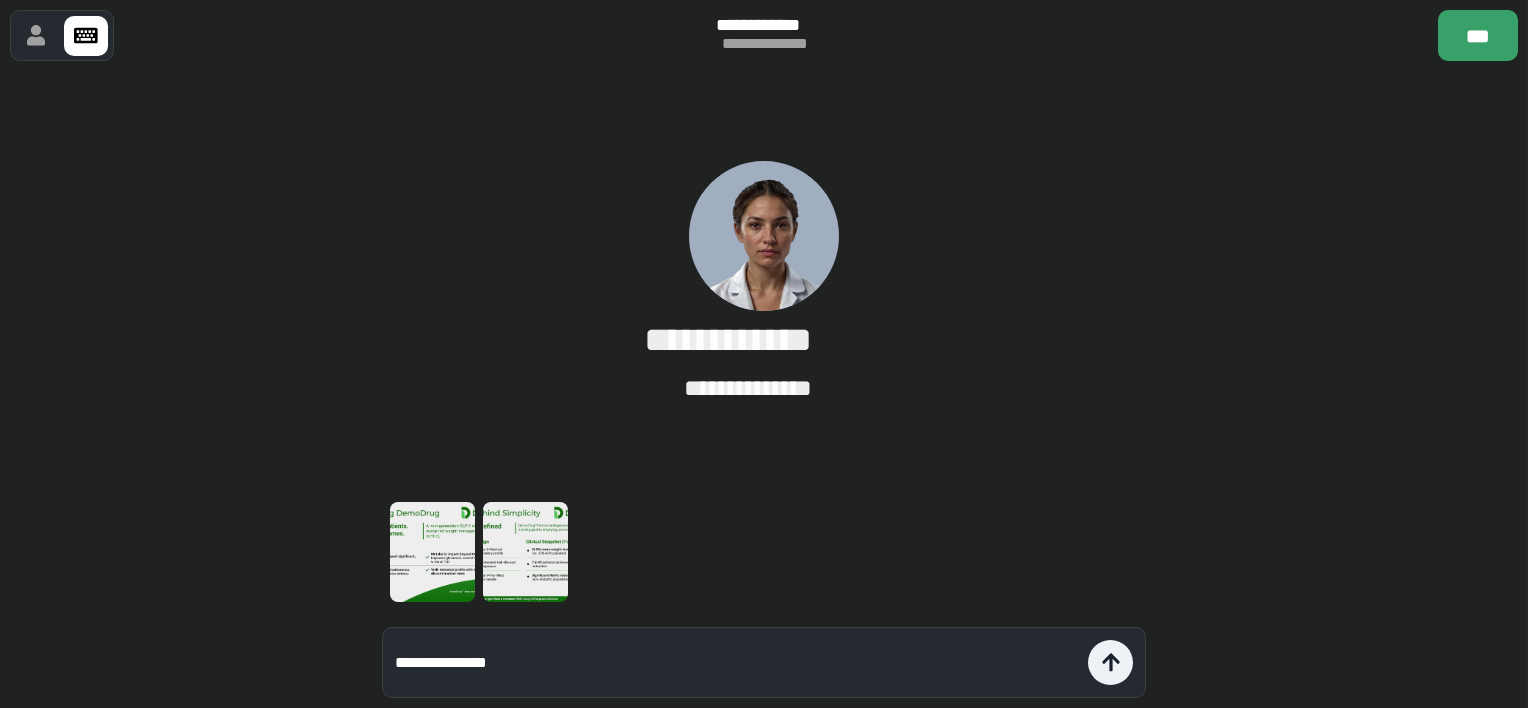 type on "**********" 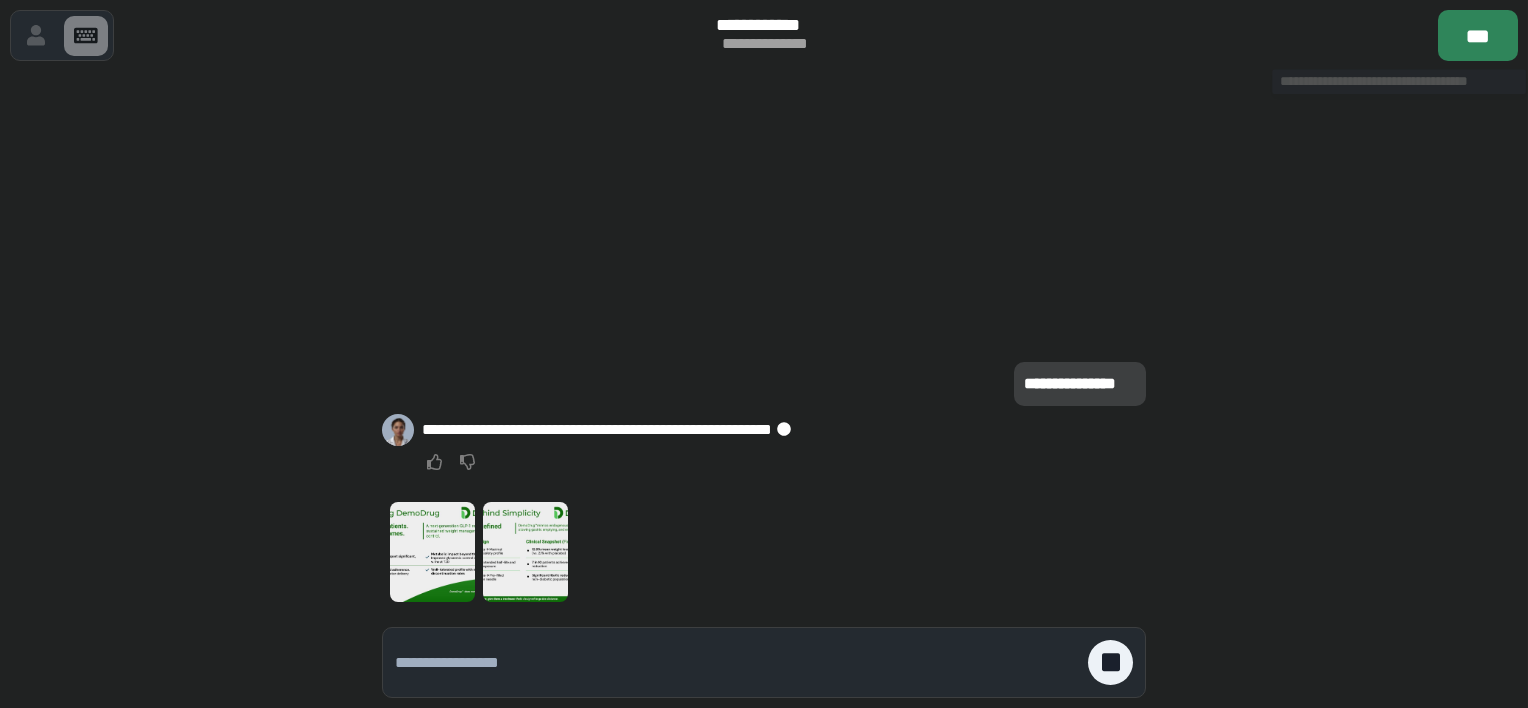 click on "***" at bounding box center [1478, 35] 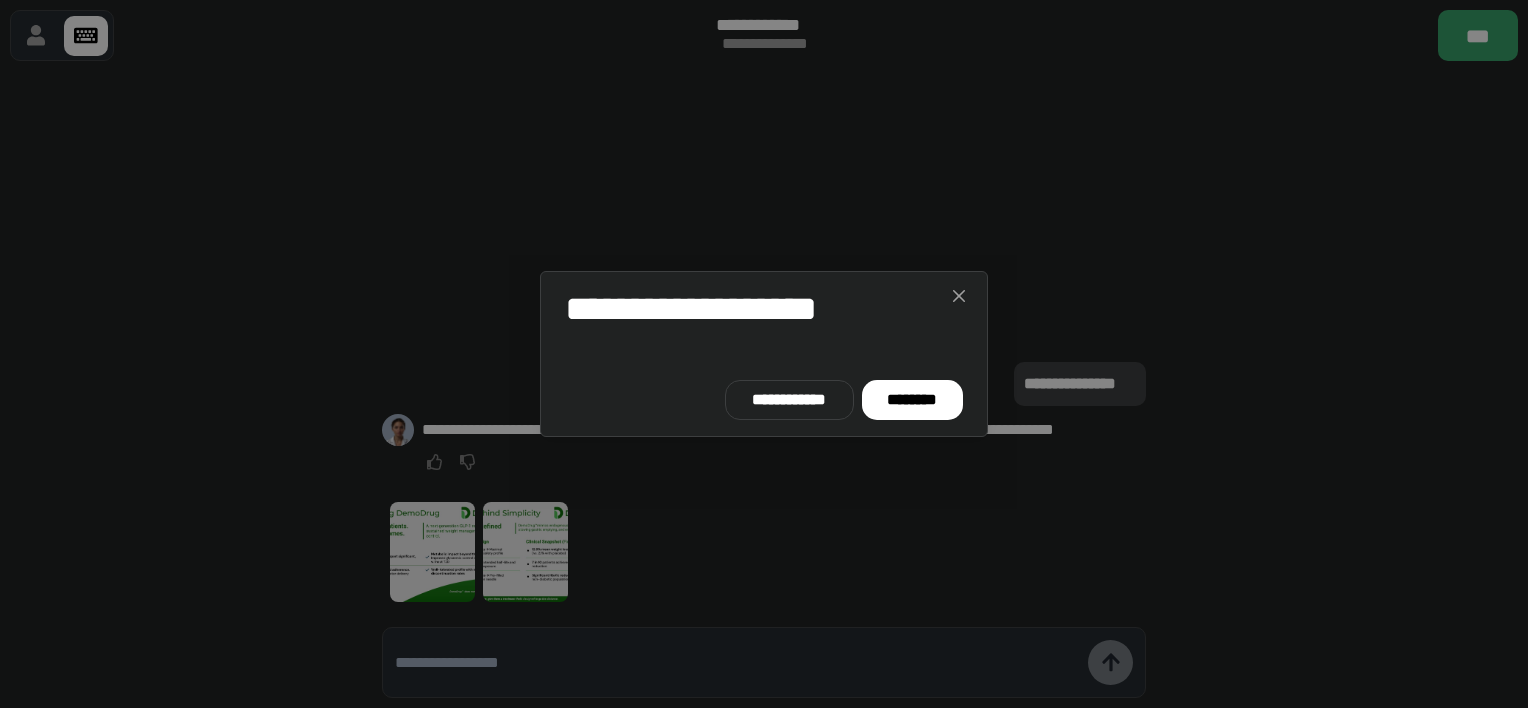 click on "[FIRST] [LAST] [LAST]" at bounding box center (764, 354) 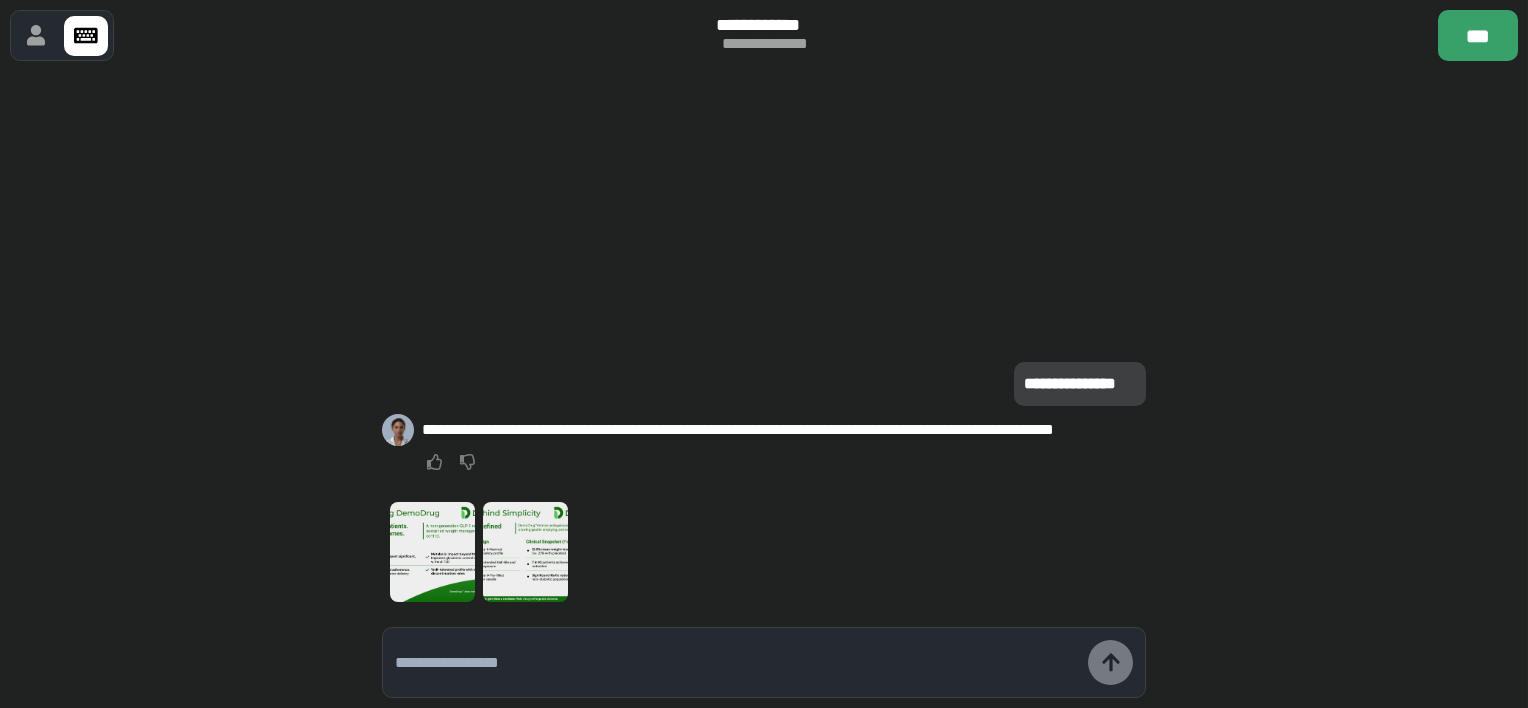 click at bounding box center (736, 663) 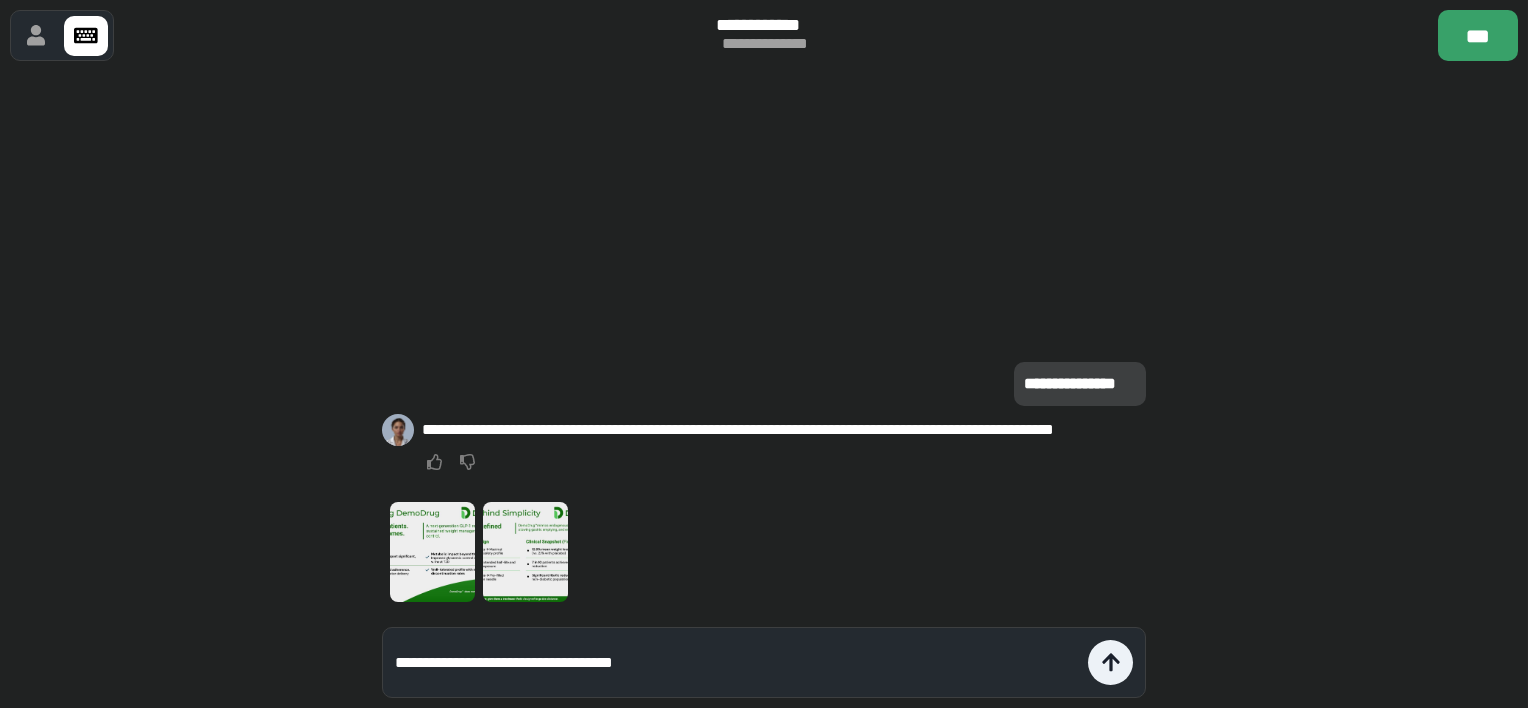 type on "[STREET]" 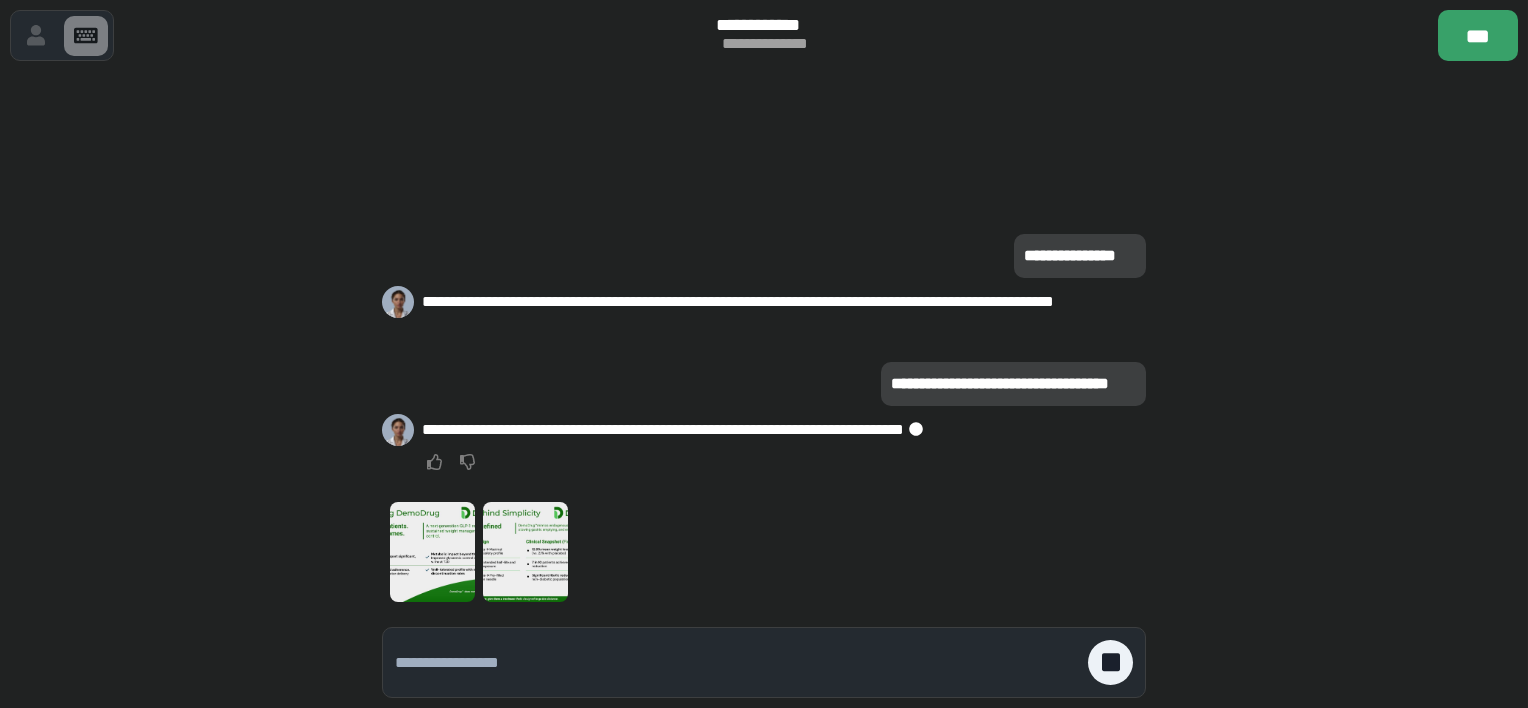 click at bounding box center (736, 663) 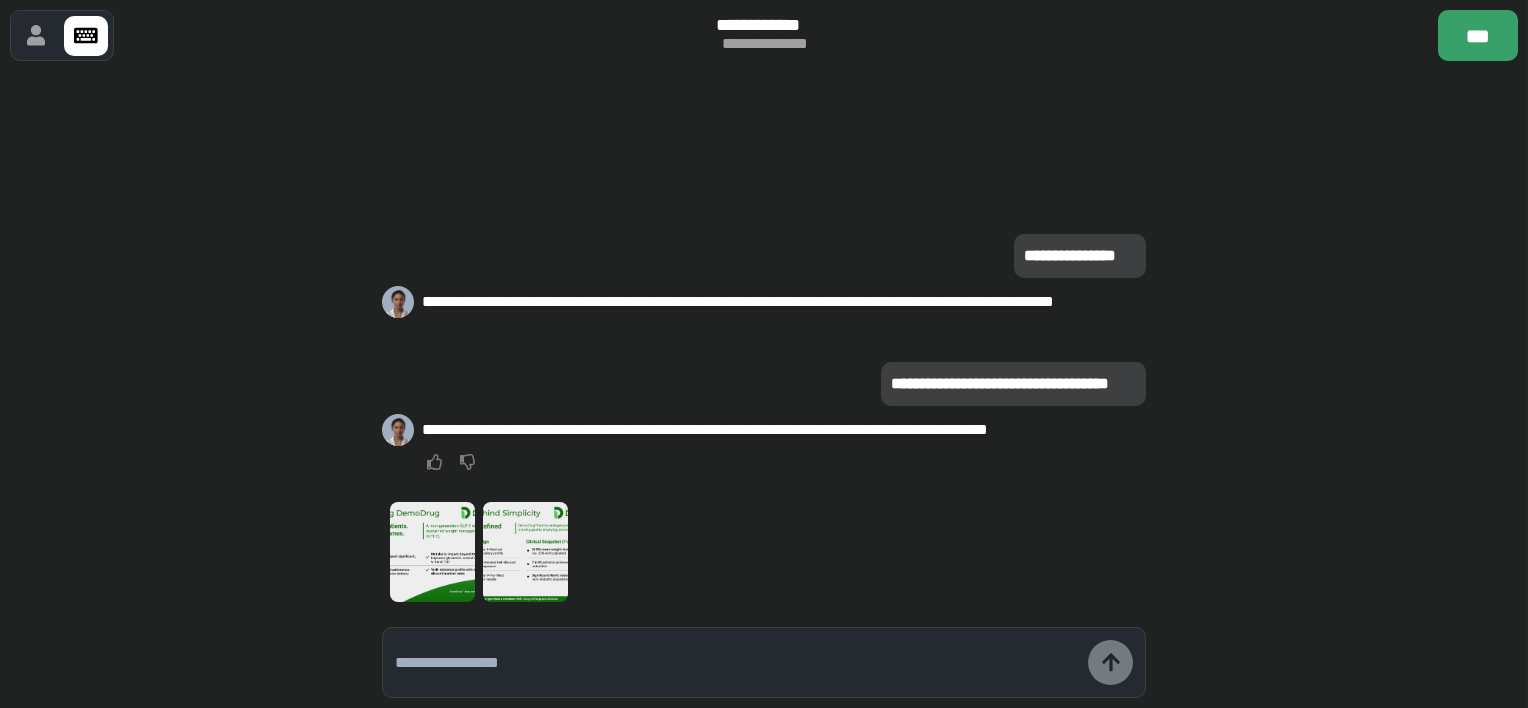 type on "*" 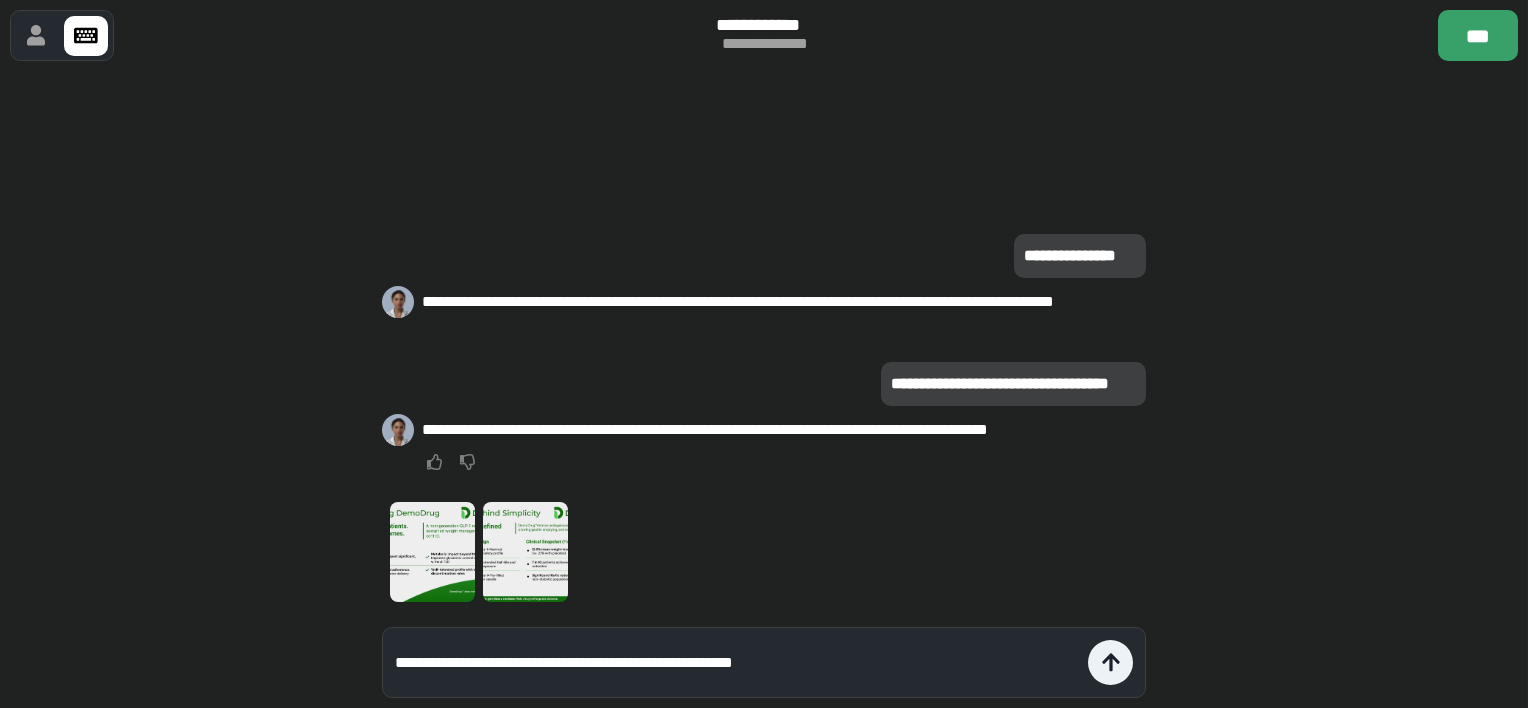 type on "**********" 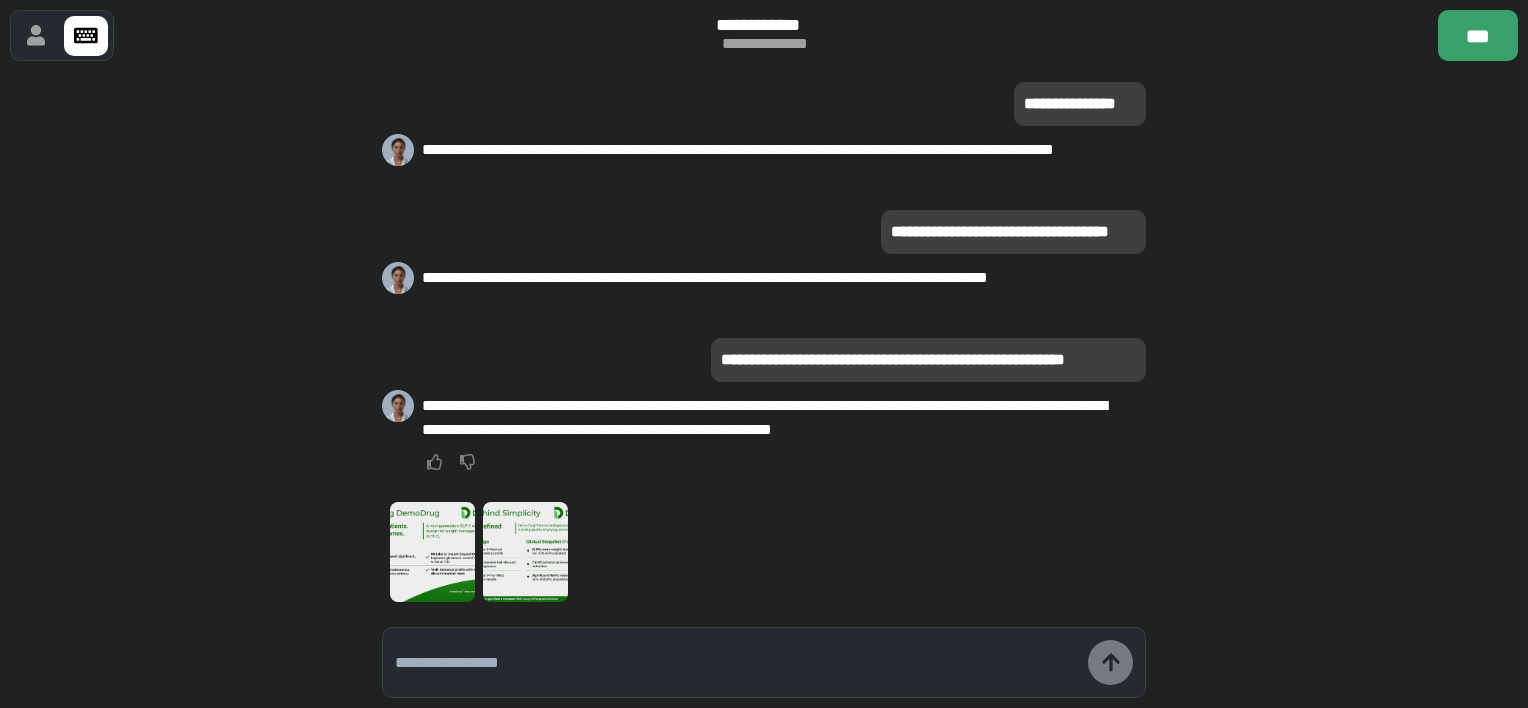 click at bounding box center [736, 663] 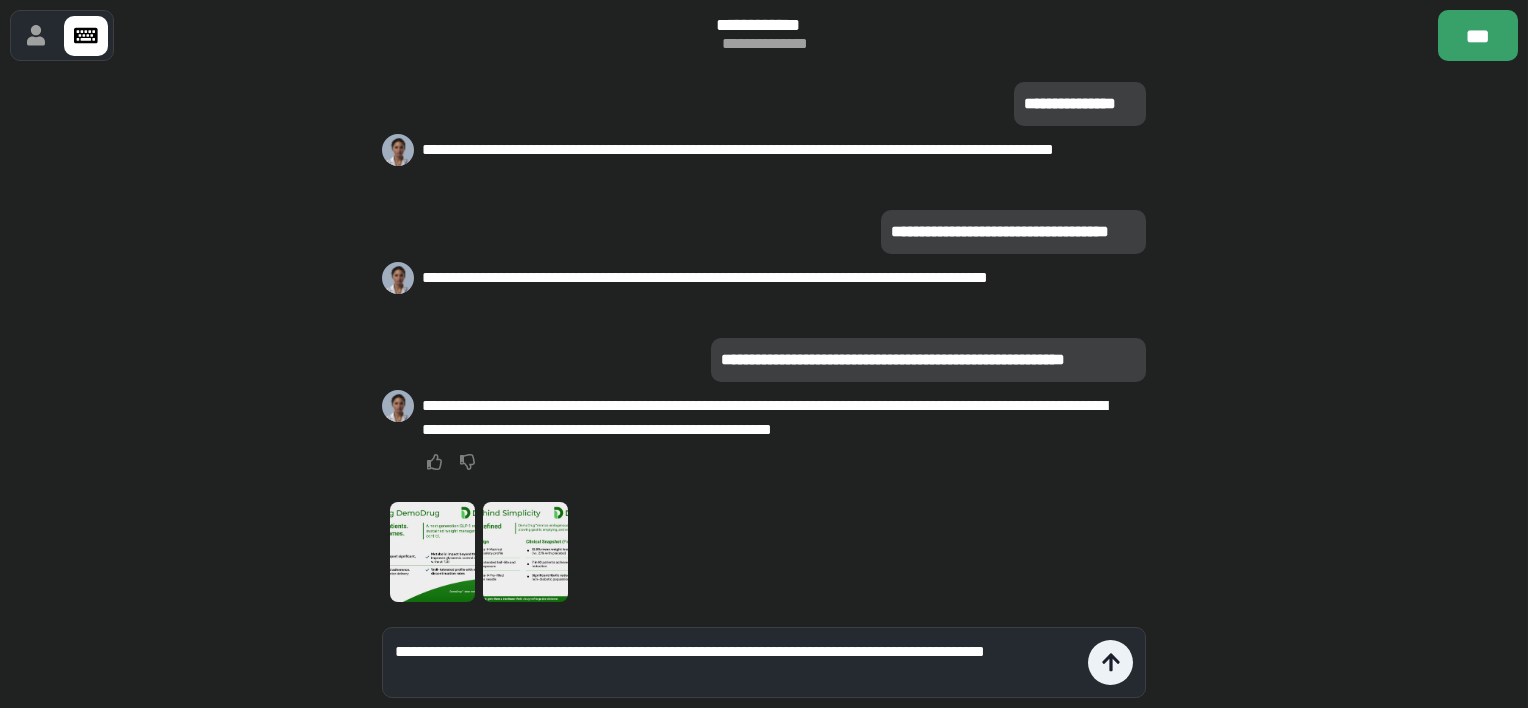 type on "**********" 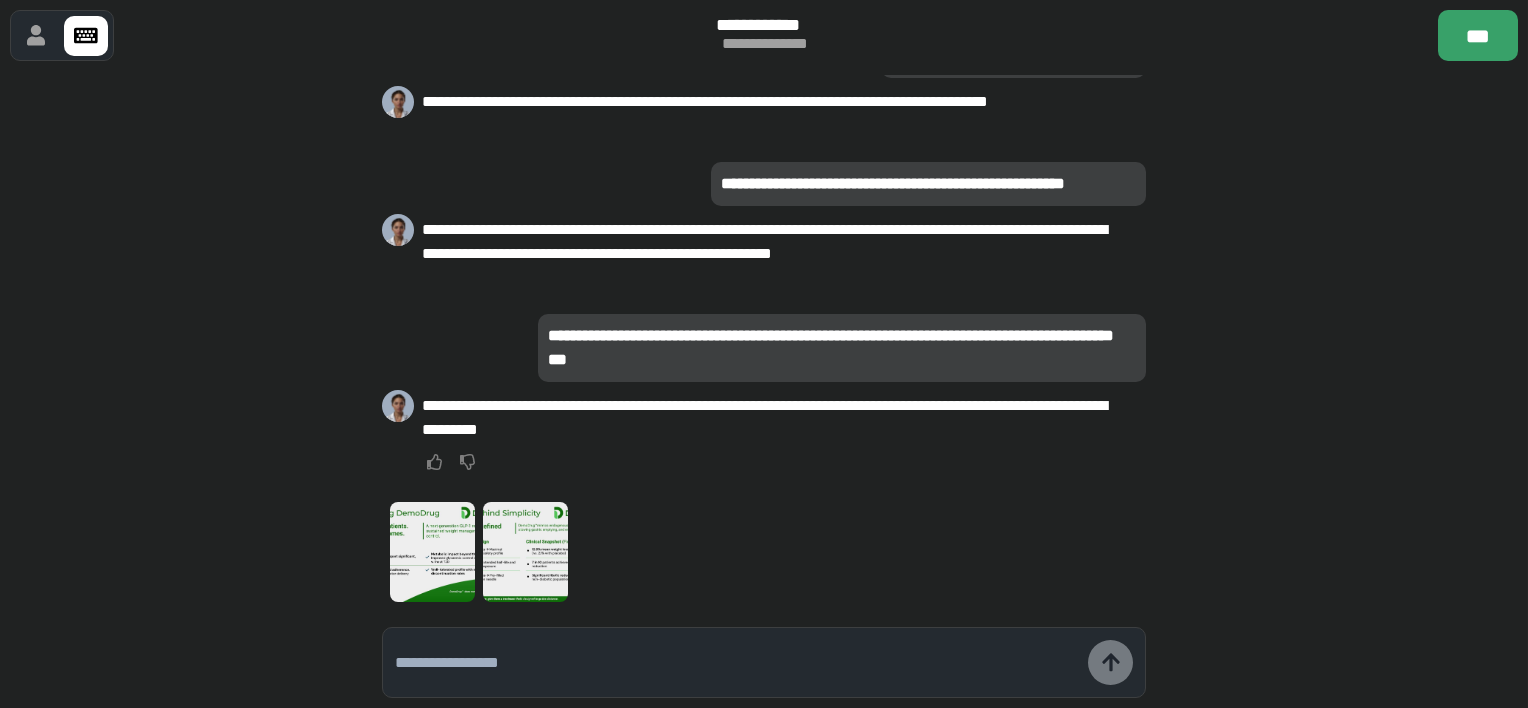 click at bounding box center (736, 663) 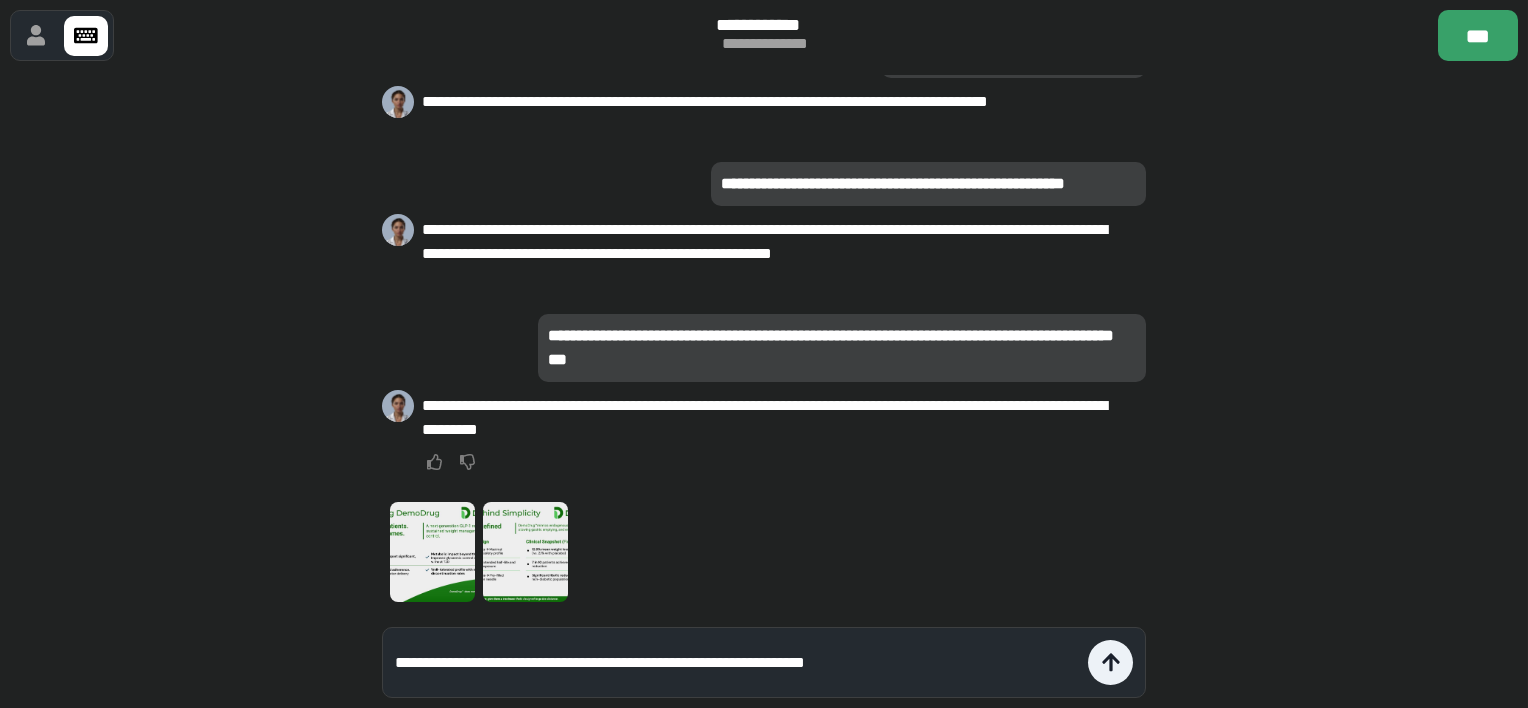 type on "**********" 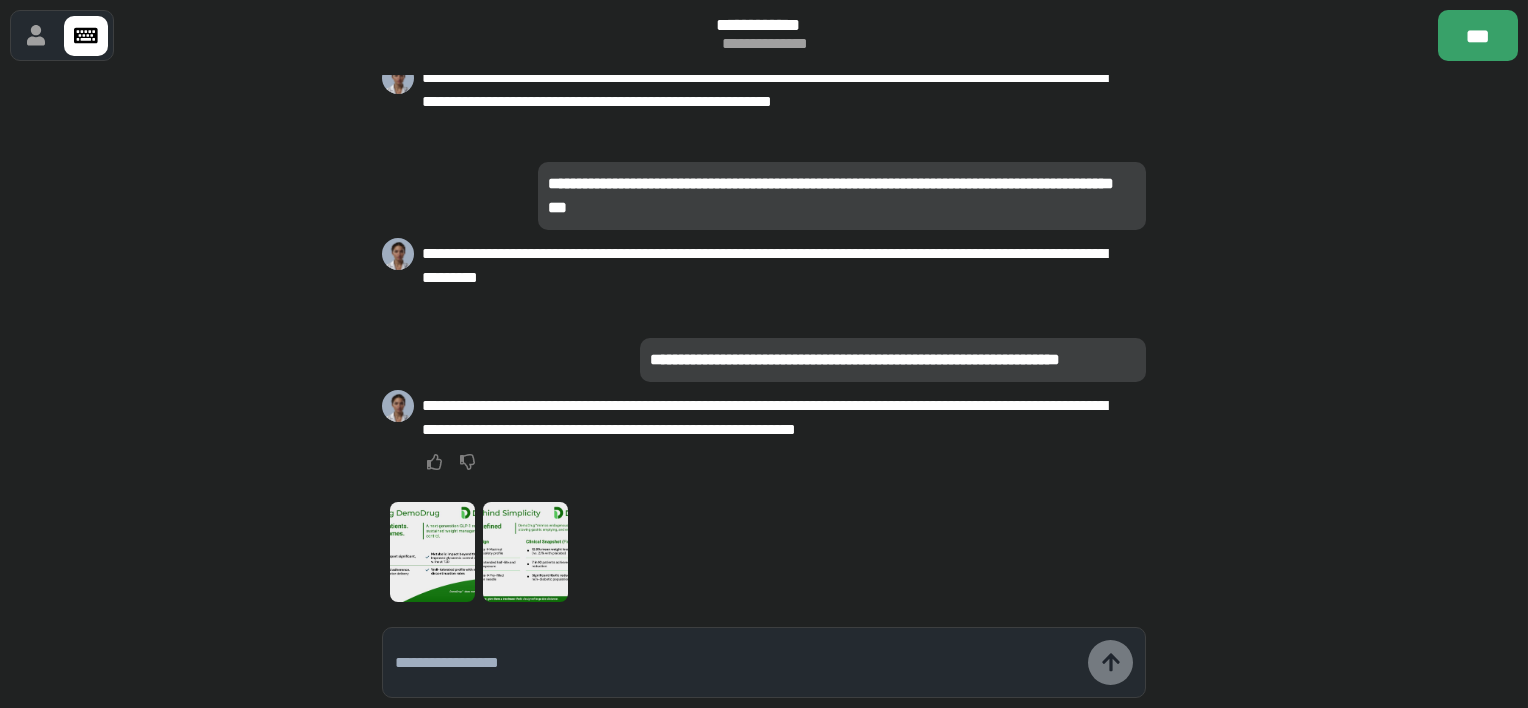 click at bounding box center (736, 663) 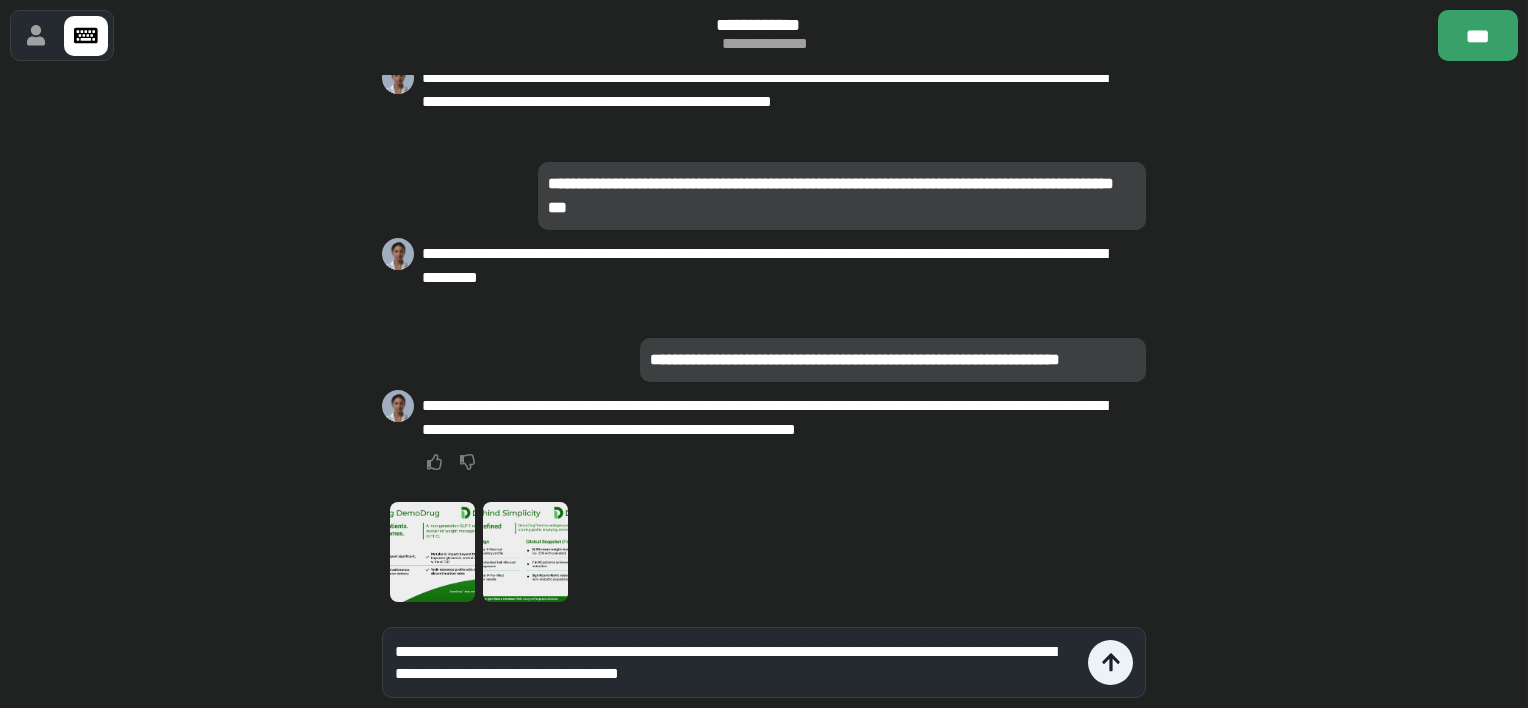 type on "**********" 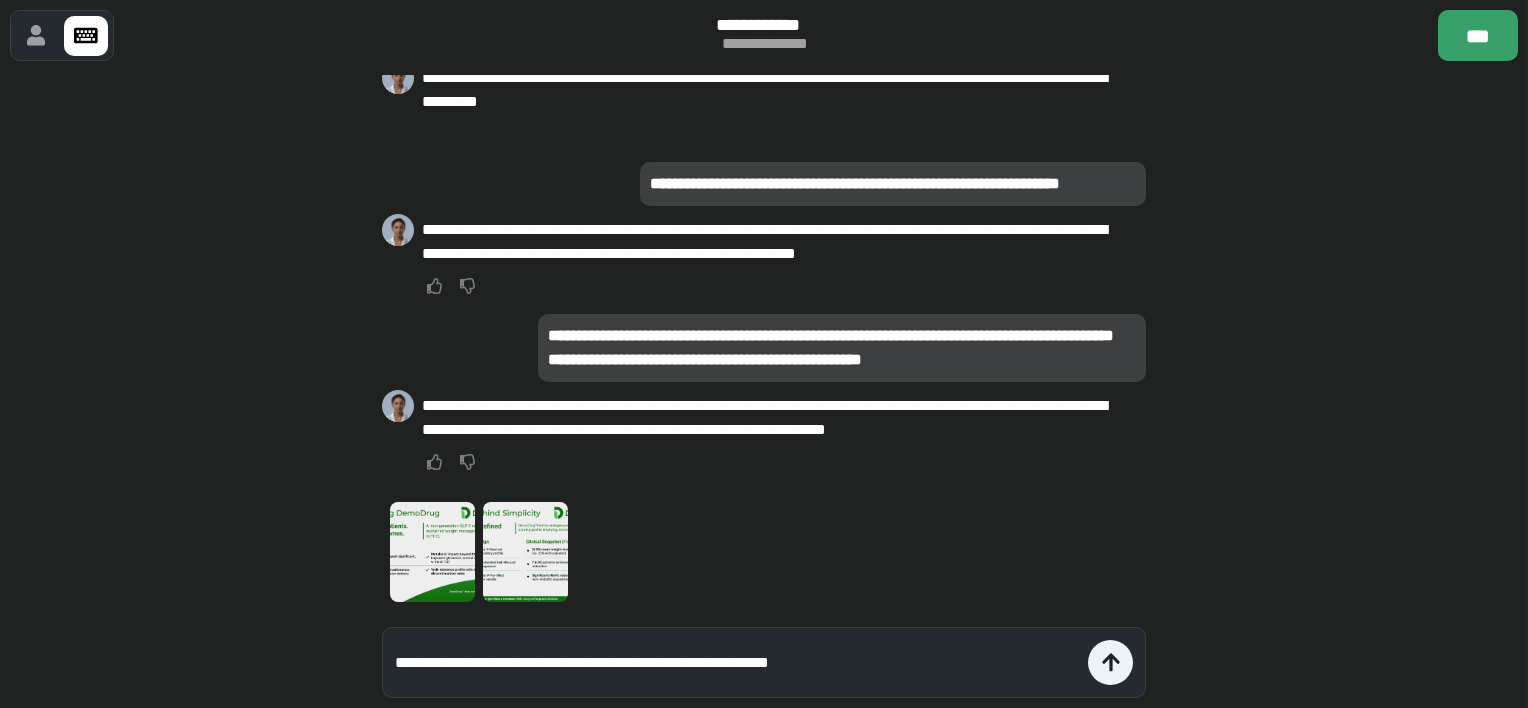 type on "**********" 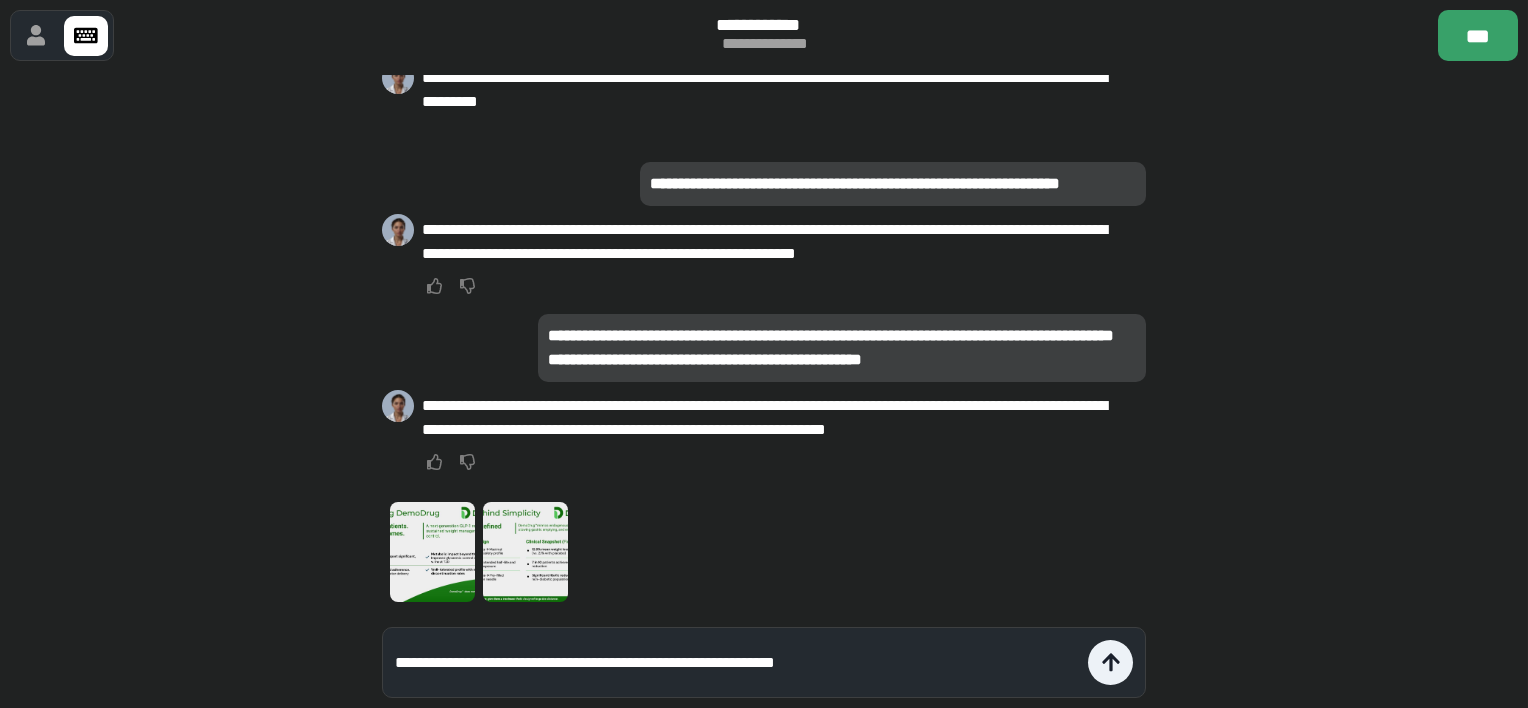 type 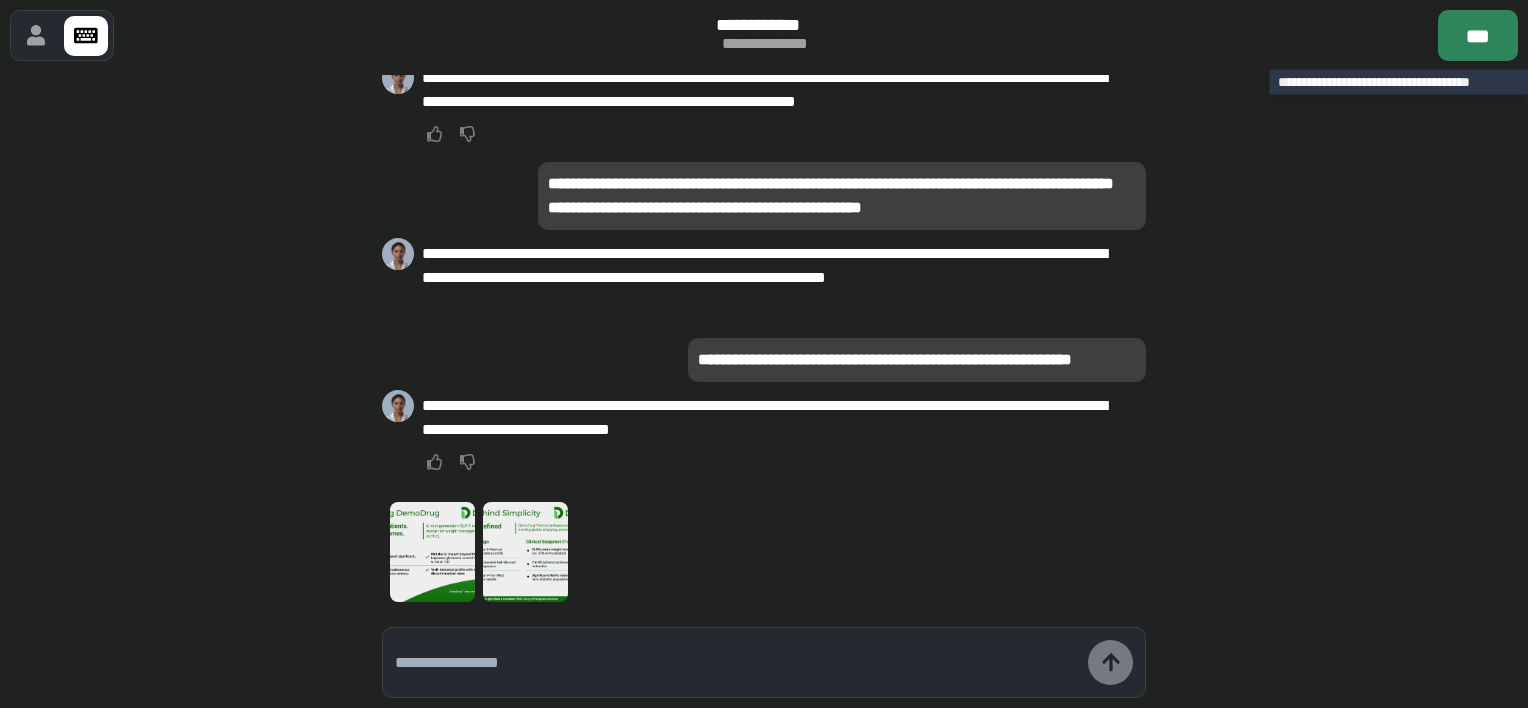 click on "***" at bounding box center (1478, 35) 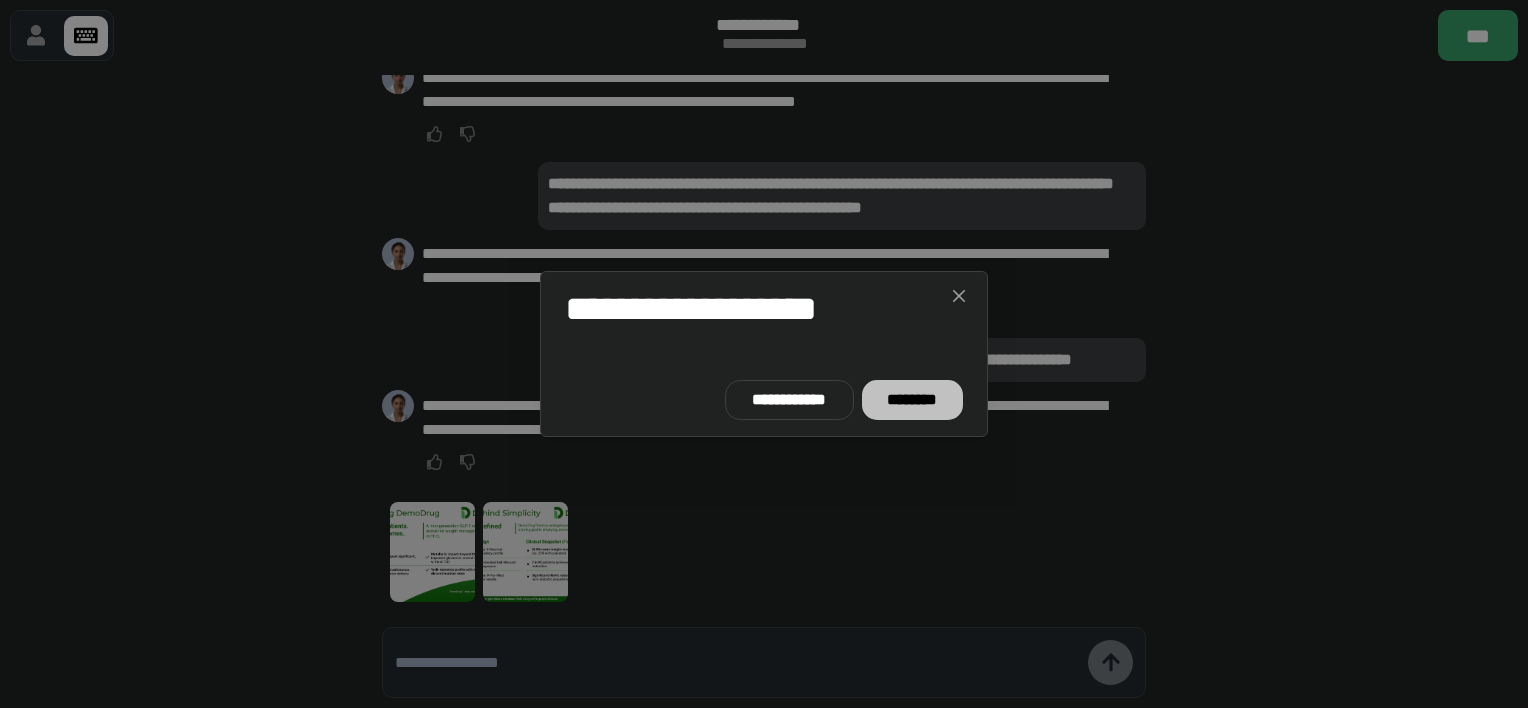 click on "********" at bounding box center (912, 400) 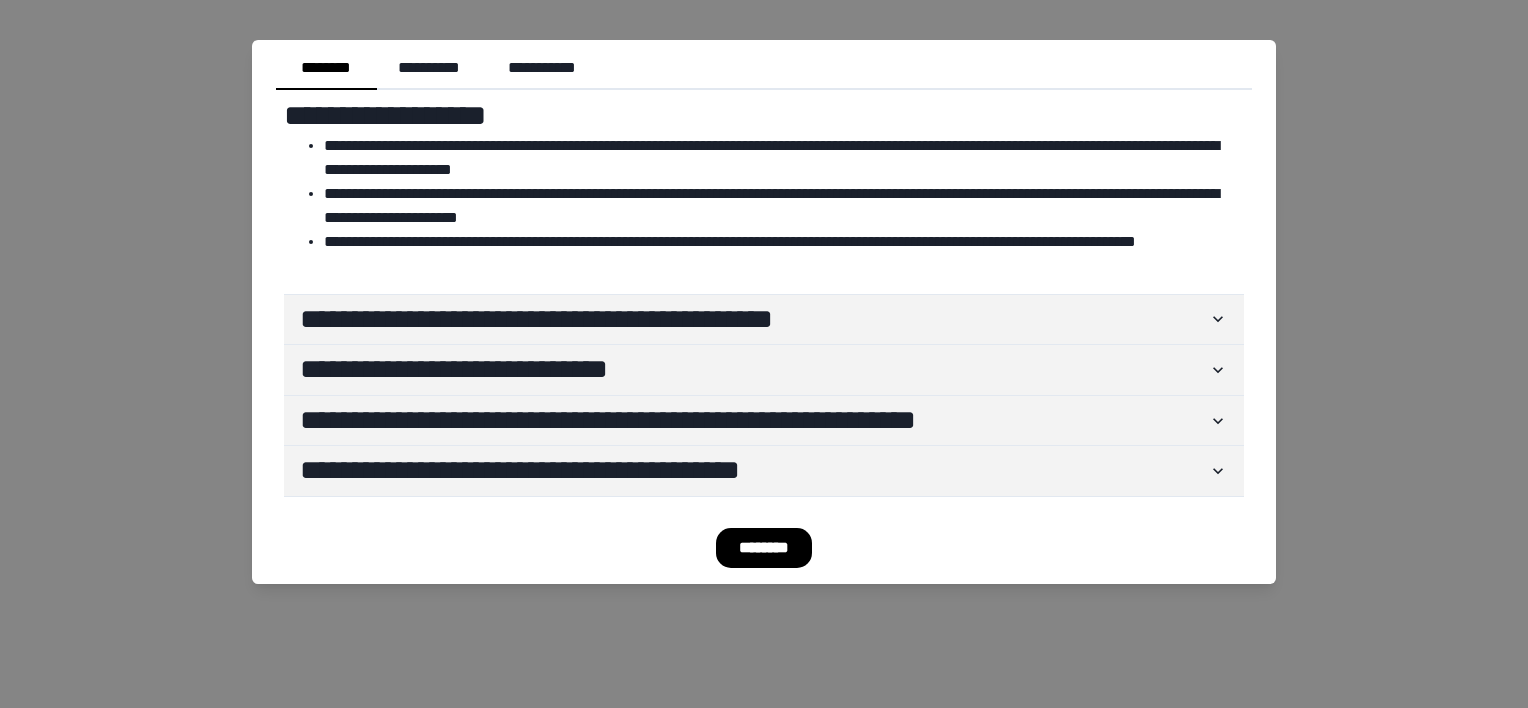 click on "********" at bounding box center [764, 548] 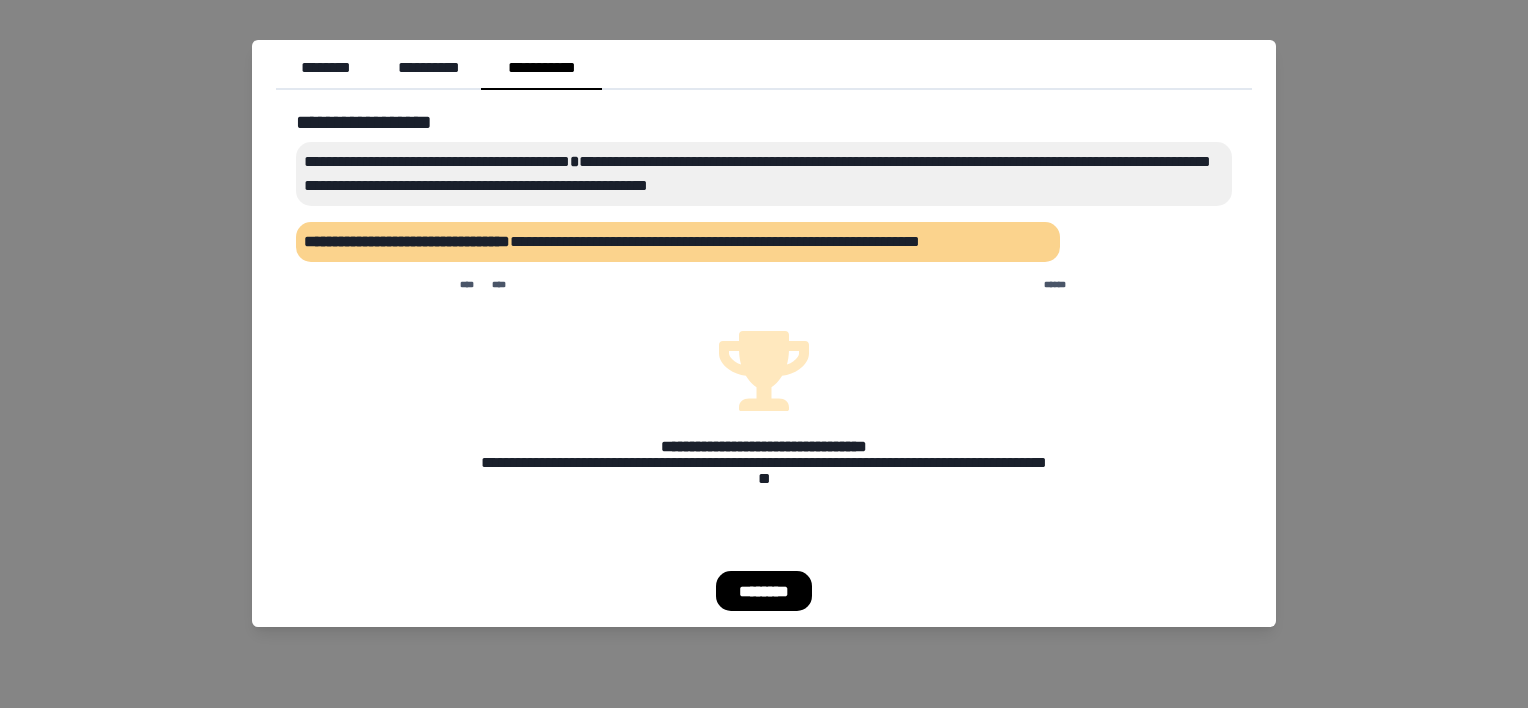 click on "********" at bounding box center [764, 591] 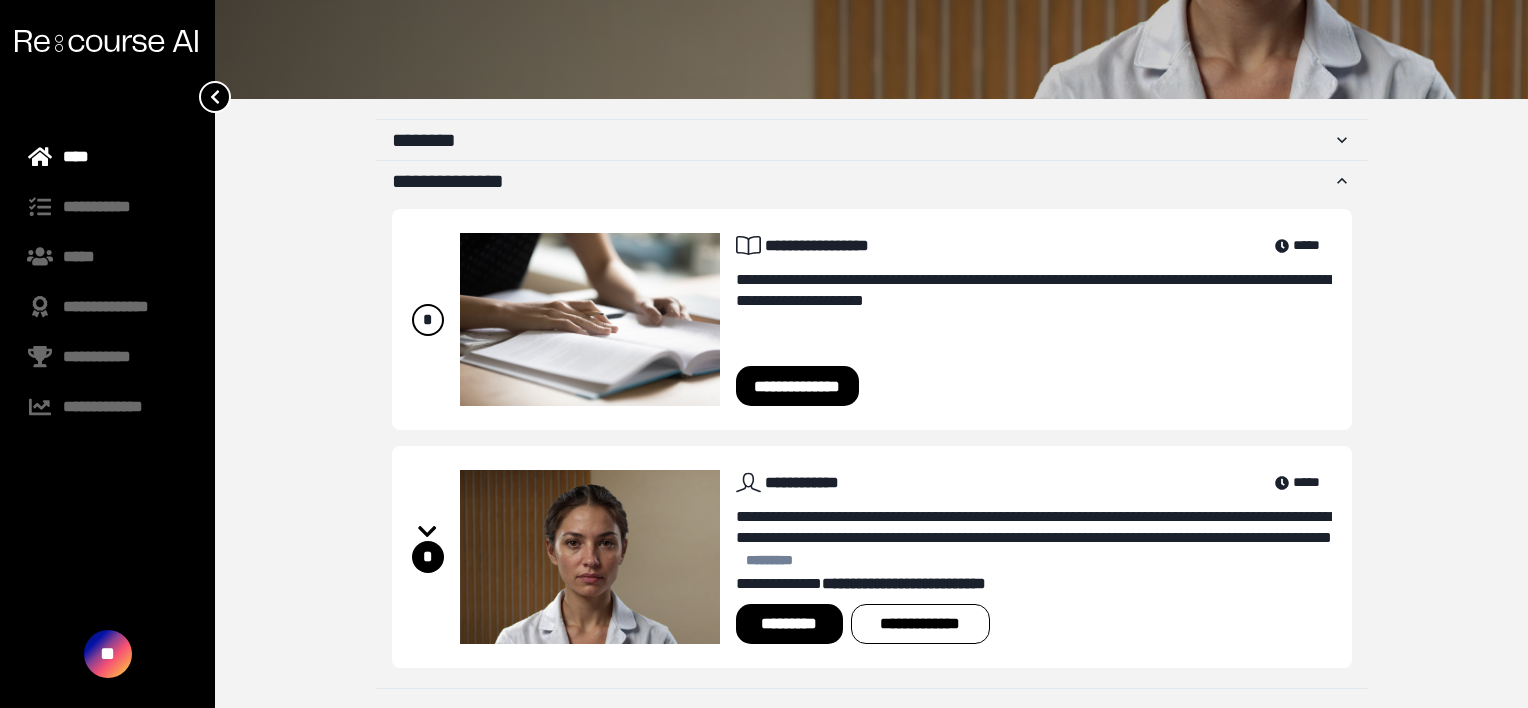 click at bounding box center [106, 41] 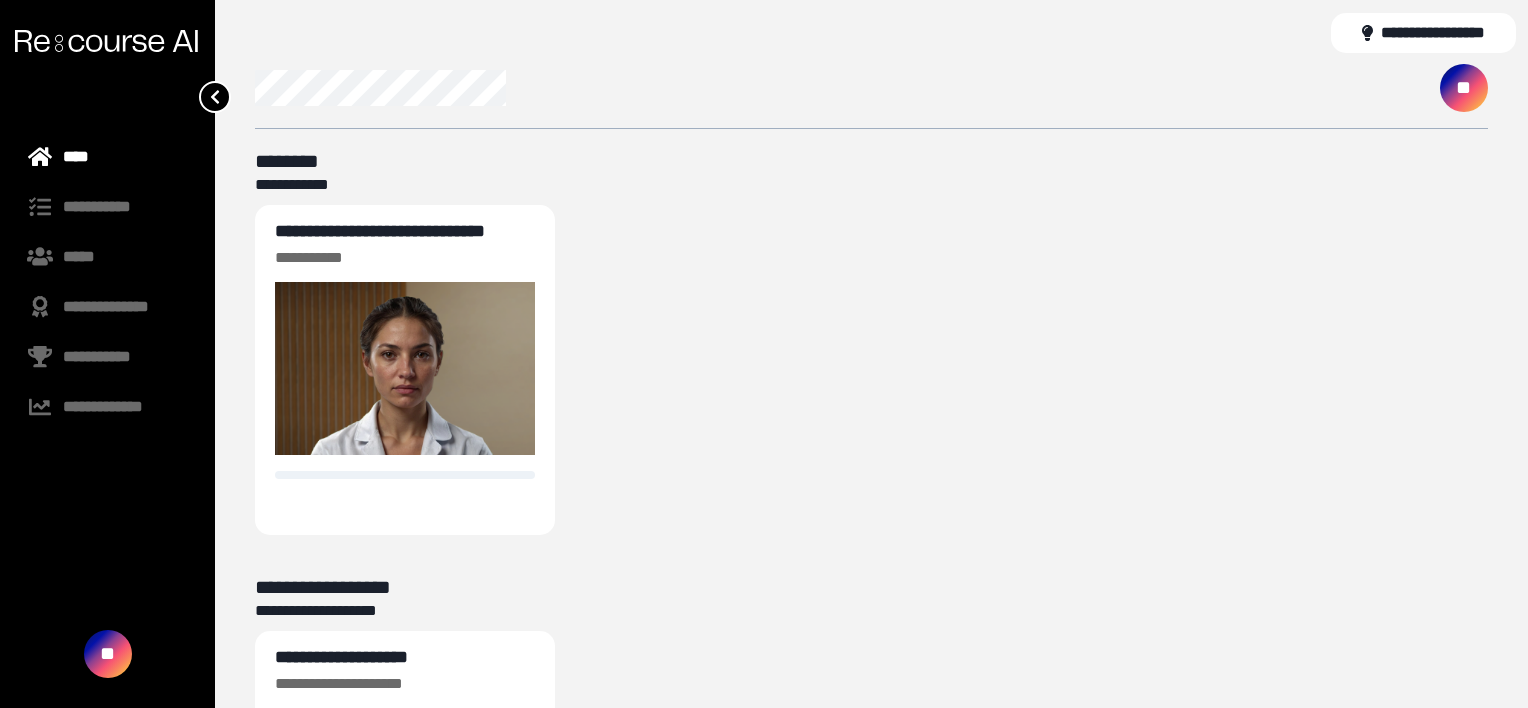 click on "**" at bounding box center (1464, 88) 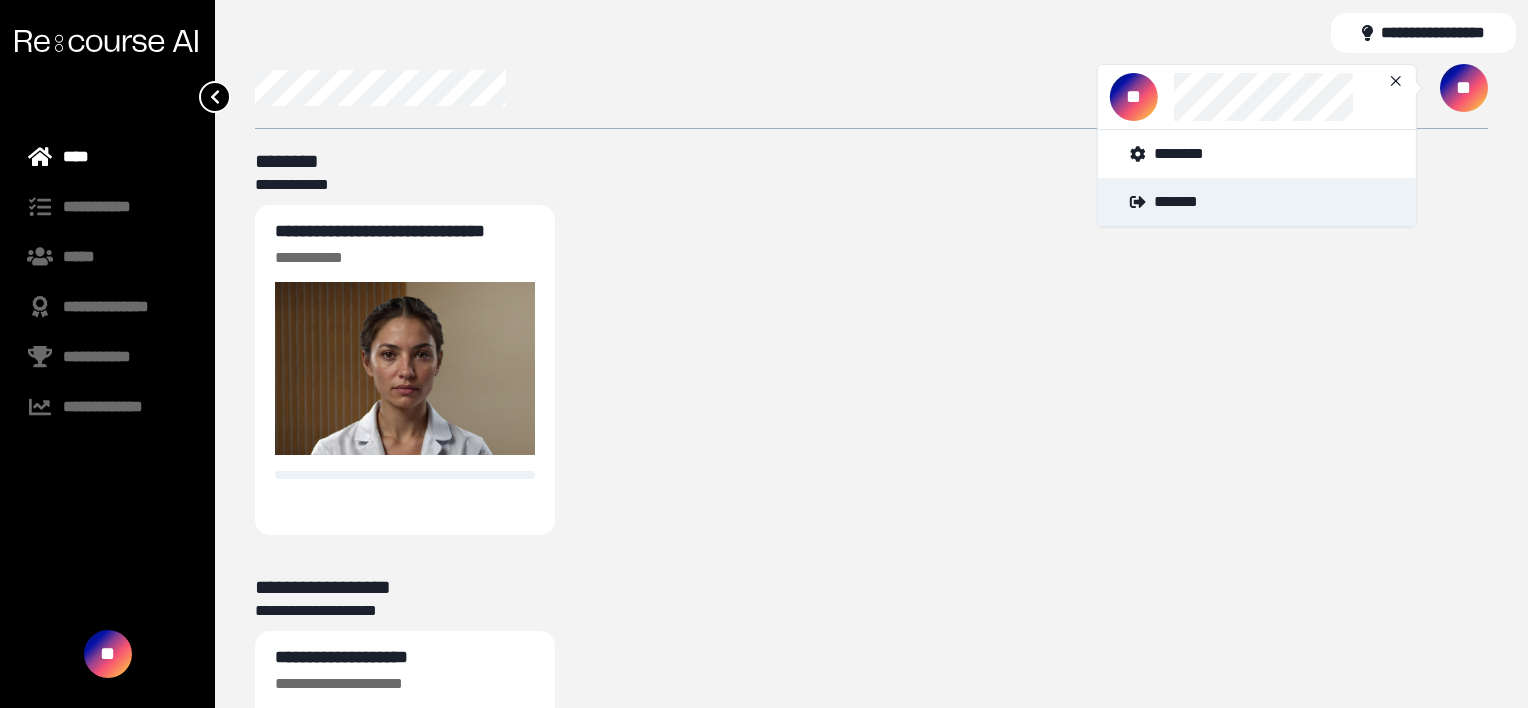 click on "*******" at bounding box center (1257, 202) 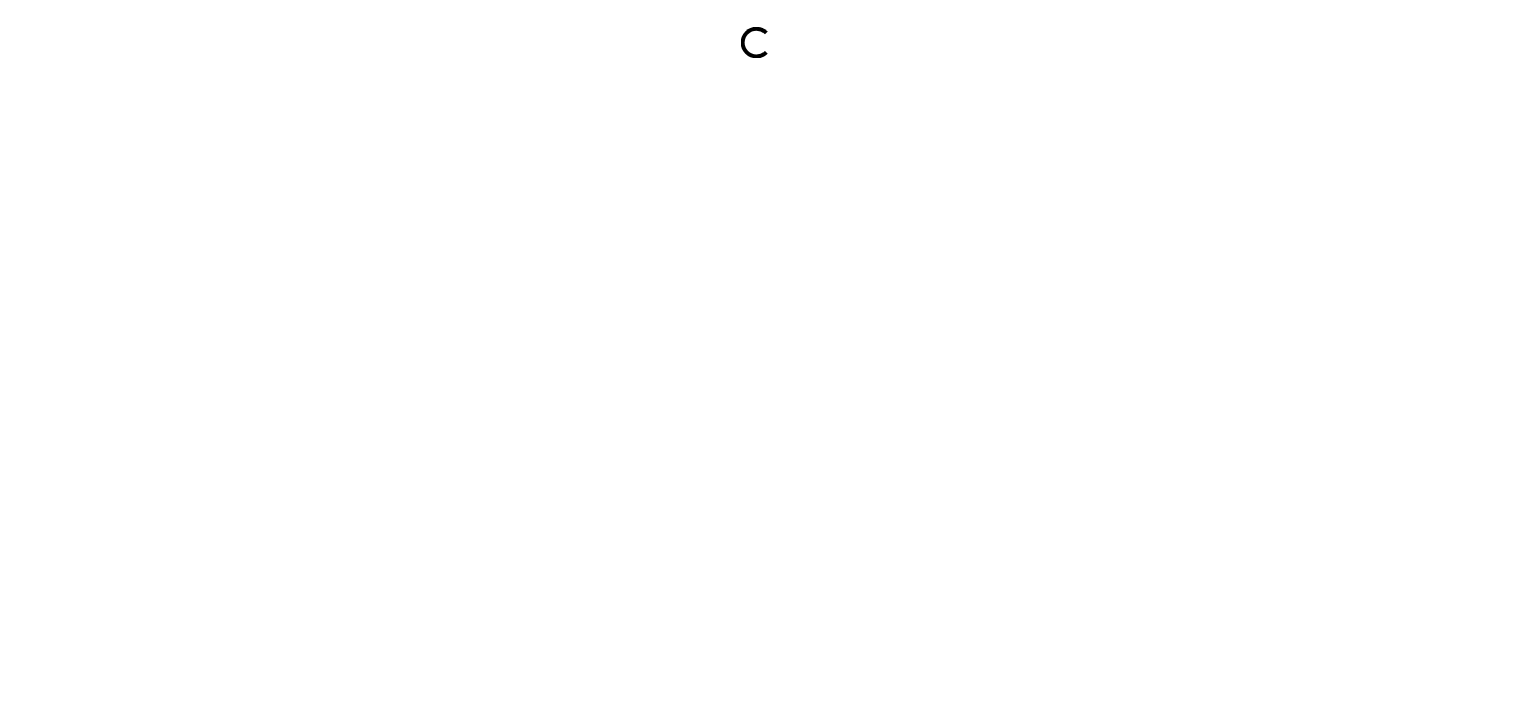 scroll, scrollTop: 0, scrollLeft: 0, axis: both 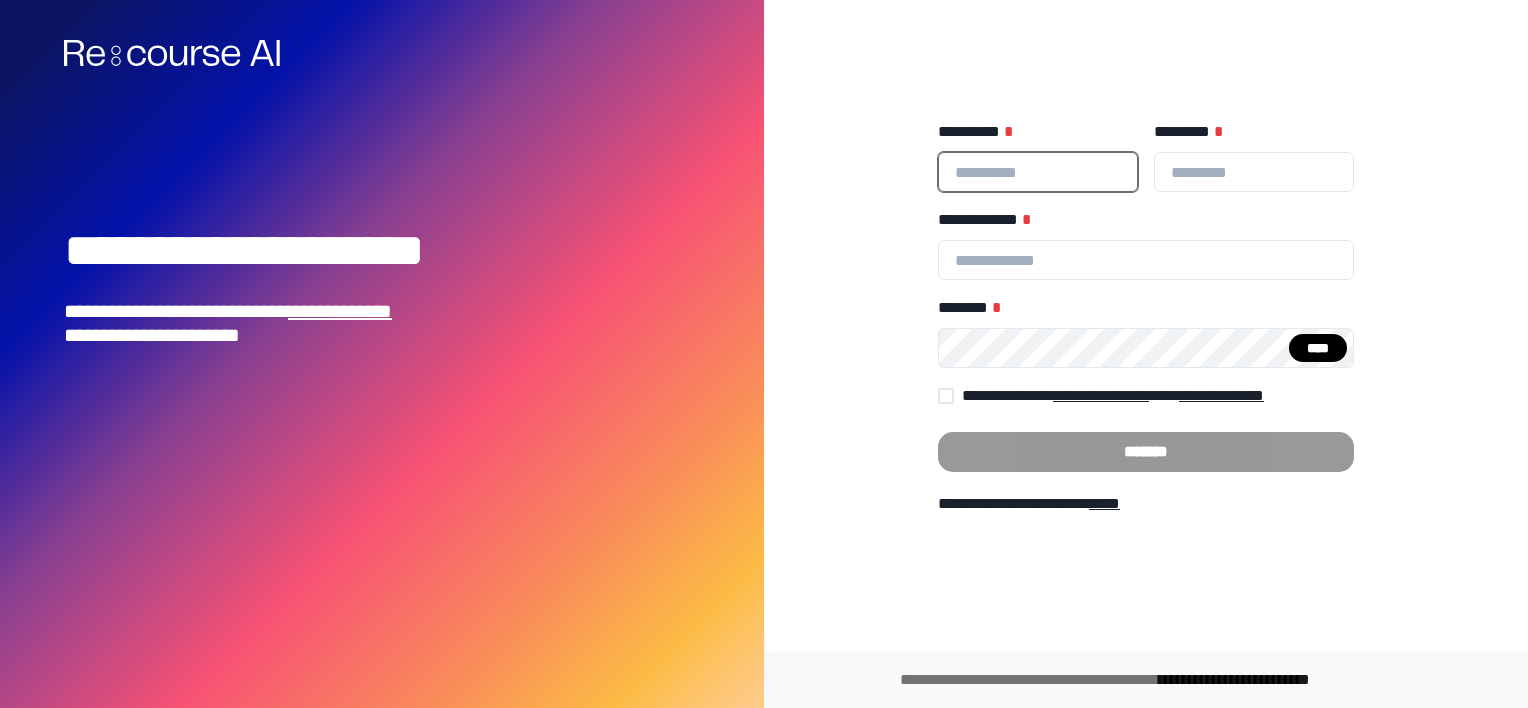 click on "**********" at bounding box center [1038, 172] 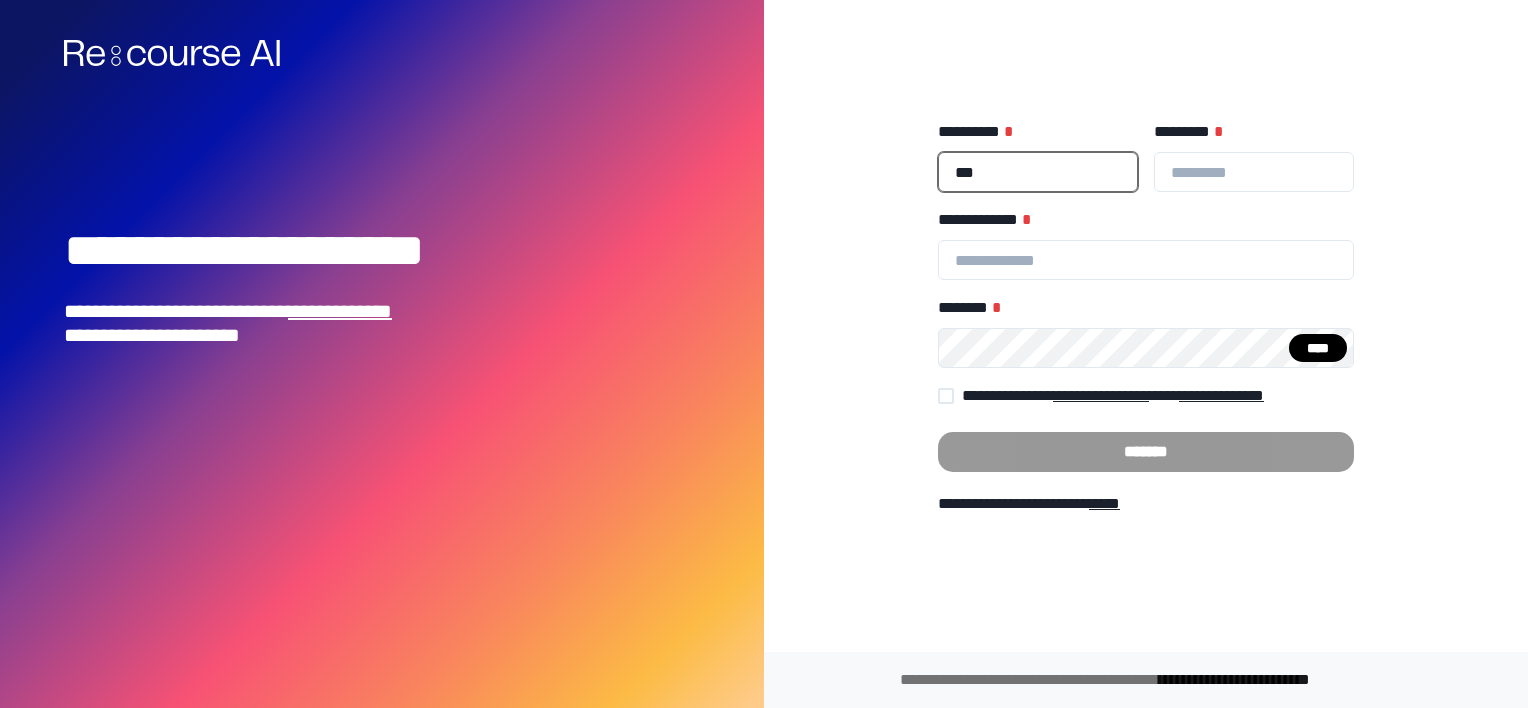 type on "***" 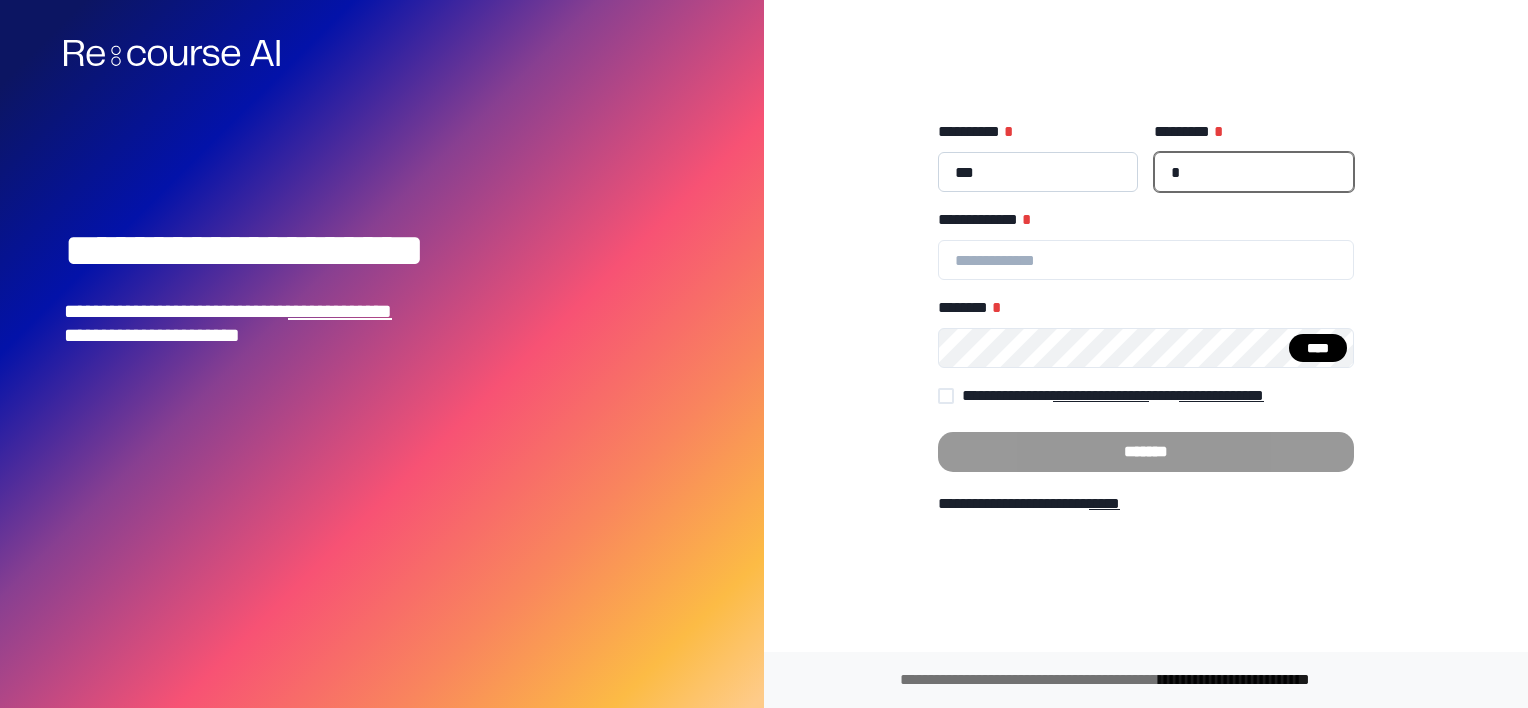 type on "*" 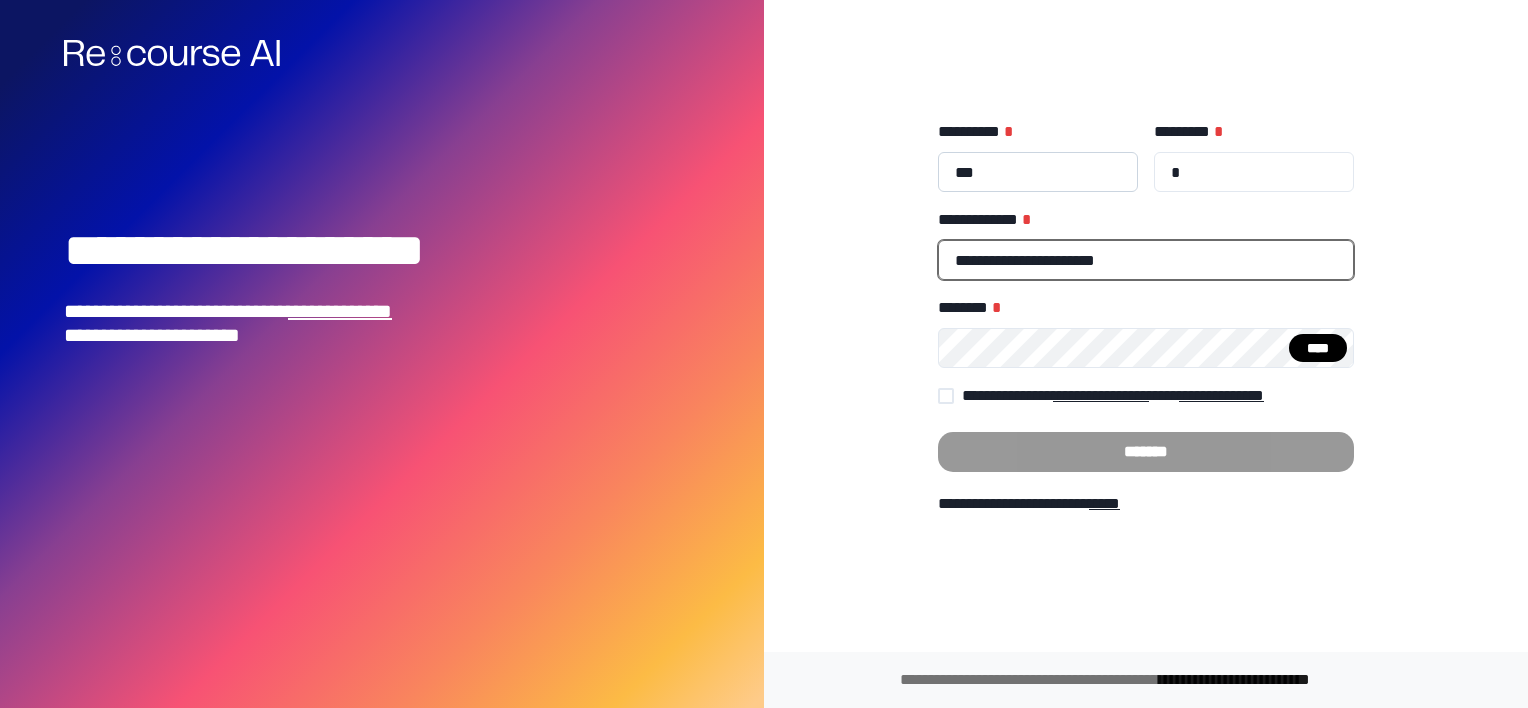 type on "**********" 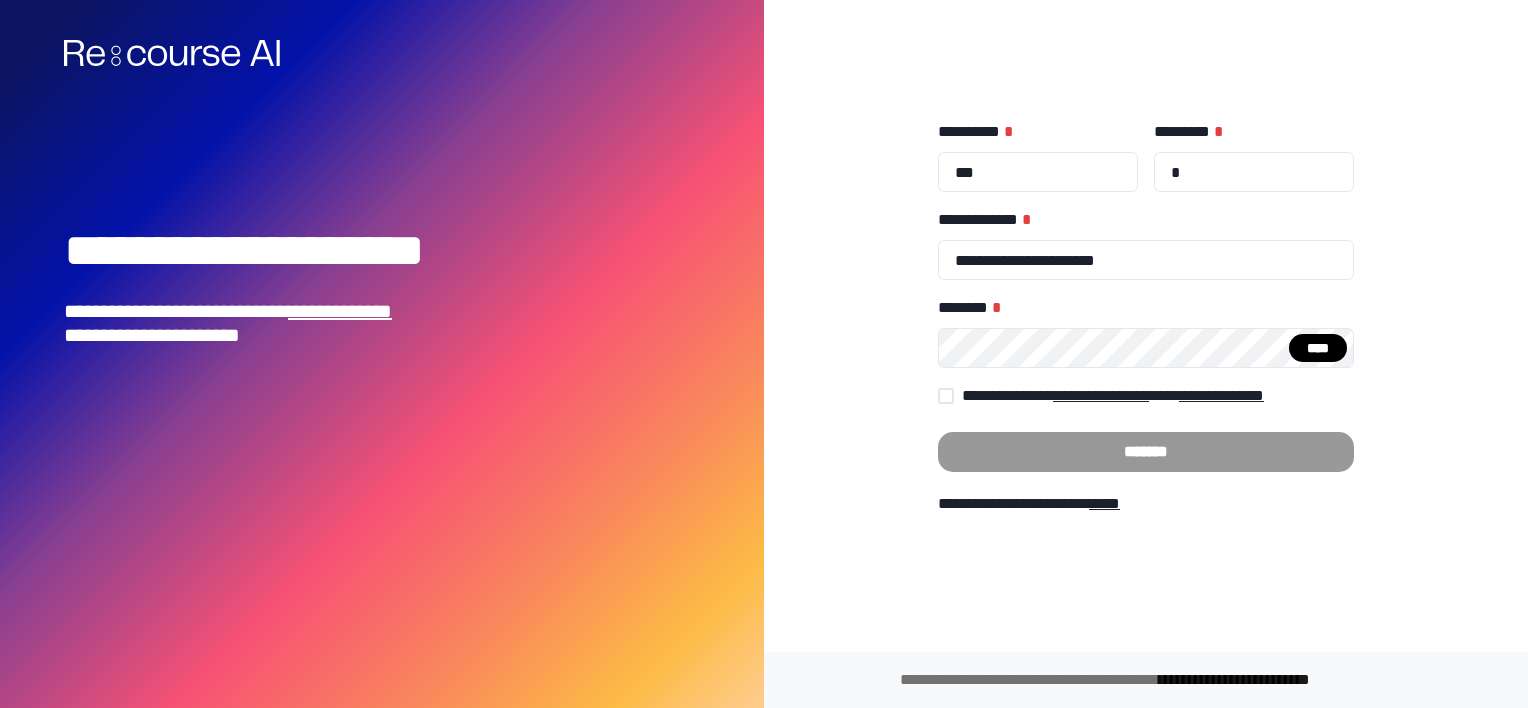 click on "****" at bounding box center [1318, 348] 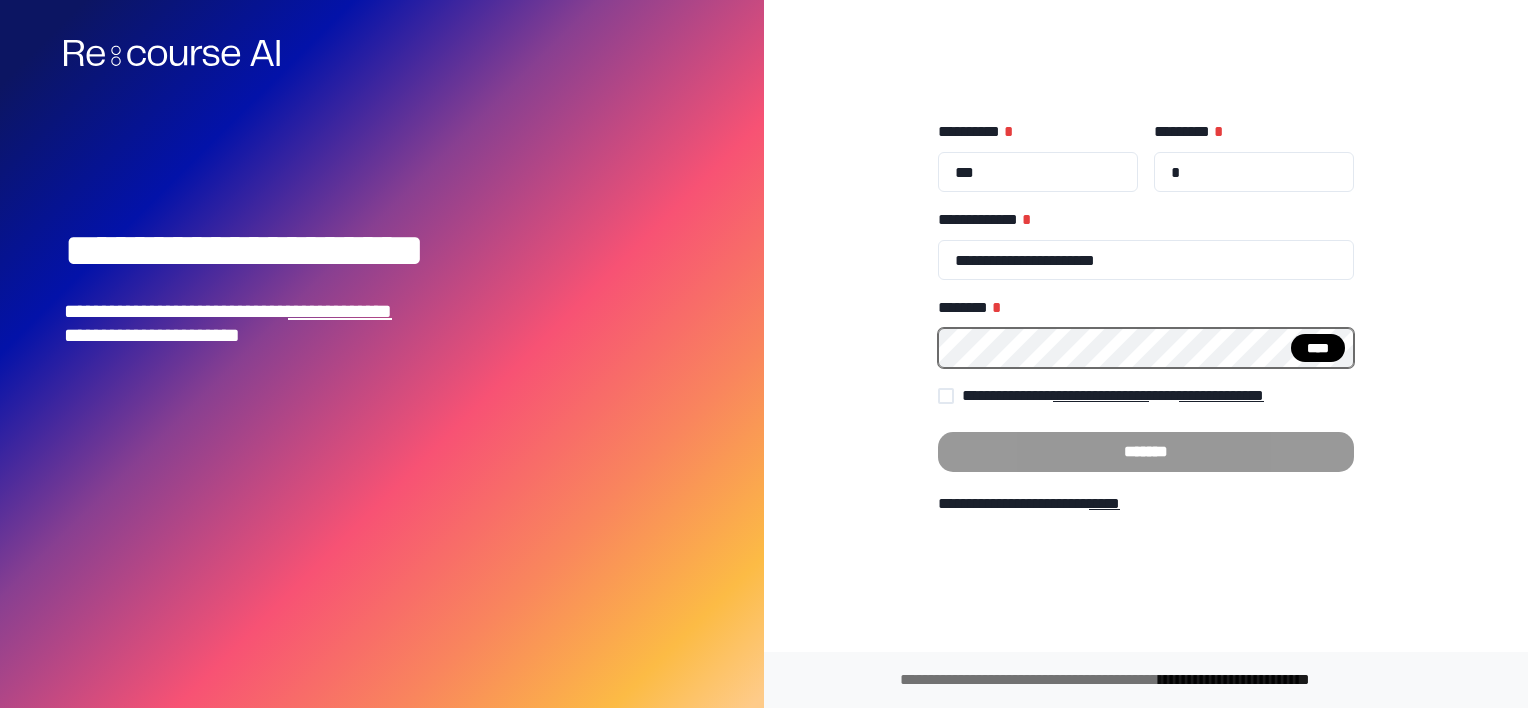 click at bounding box center (946, 396) 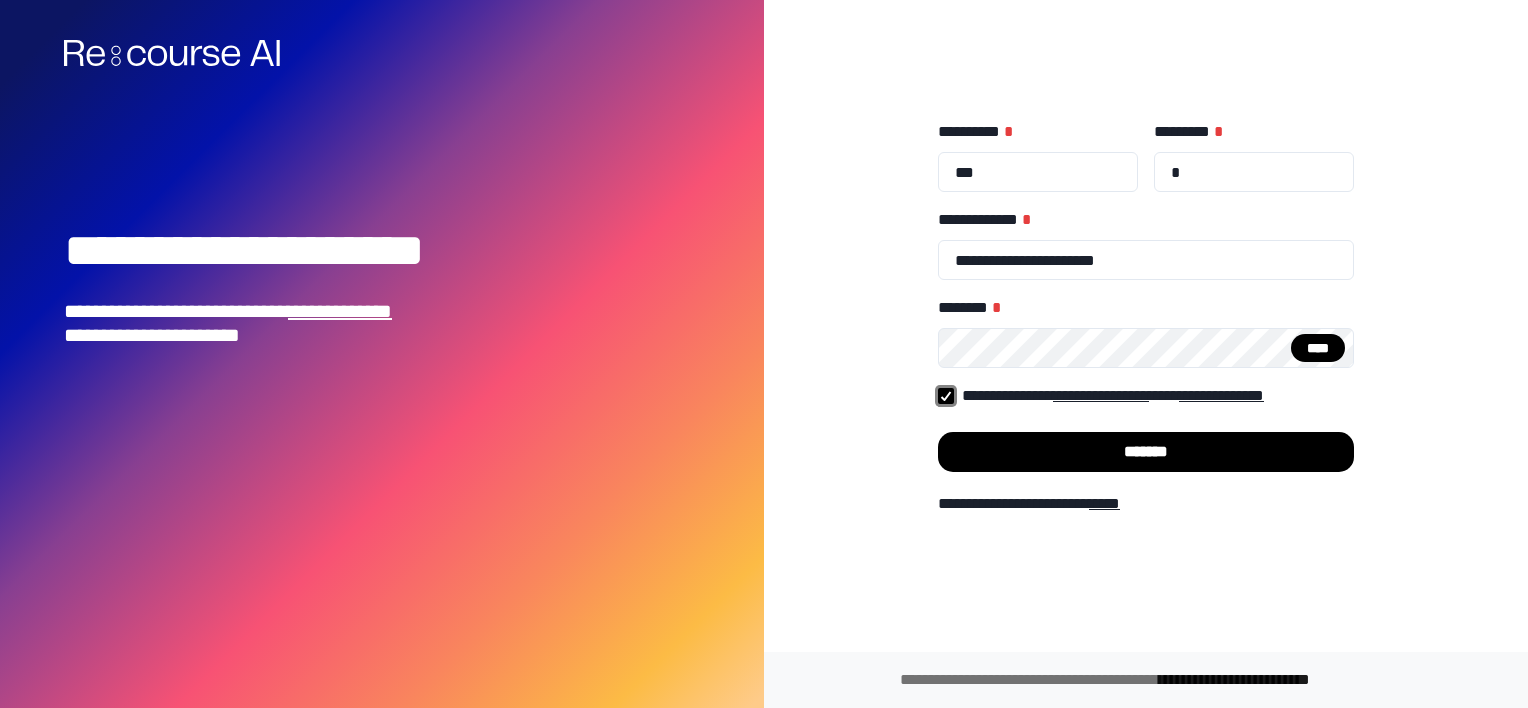 click on "*******" at bounding box center [1146, 452] 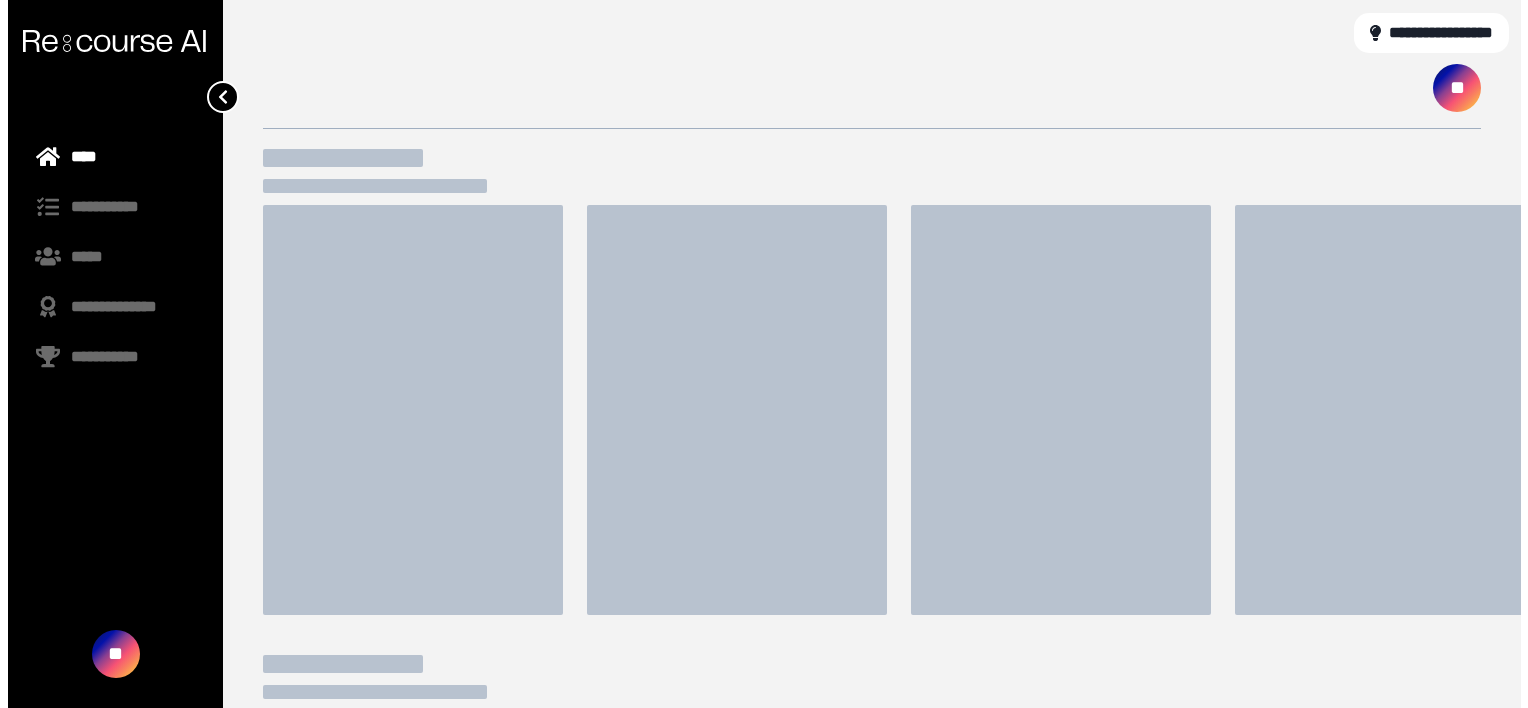 scroll, scrollTop: 0, scrollLeft: 0, axis: both 